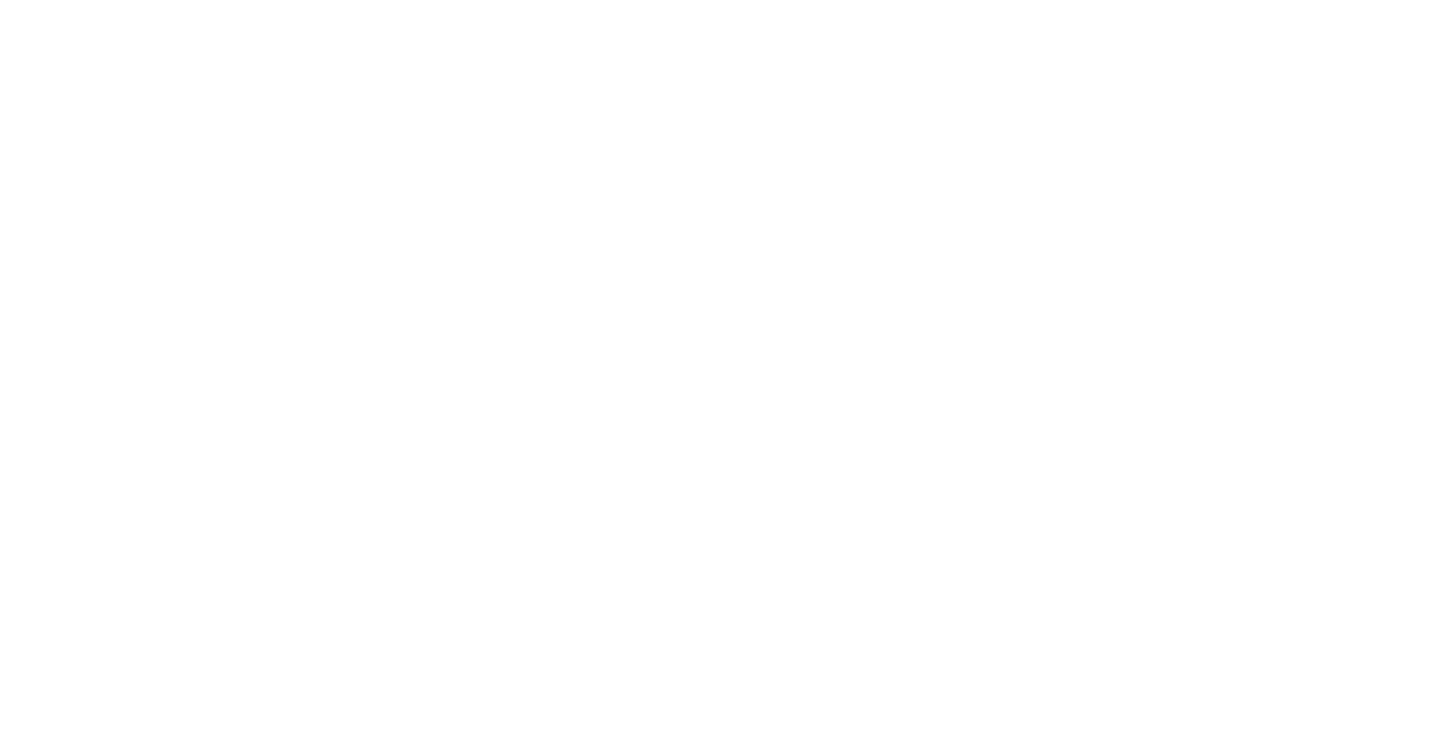 scroll, scrollTop: 0, scrollLeft: 0, axis: both 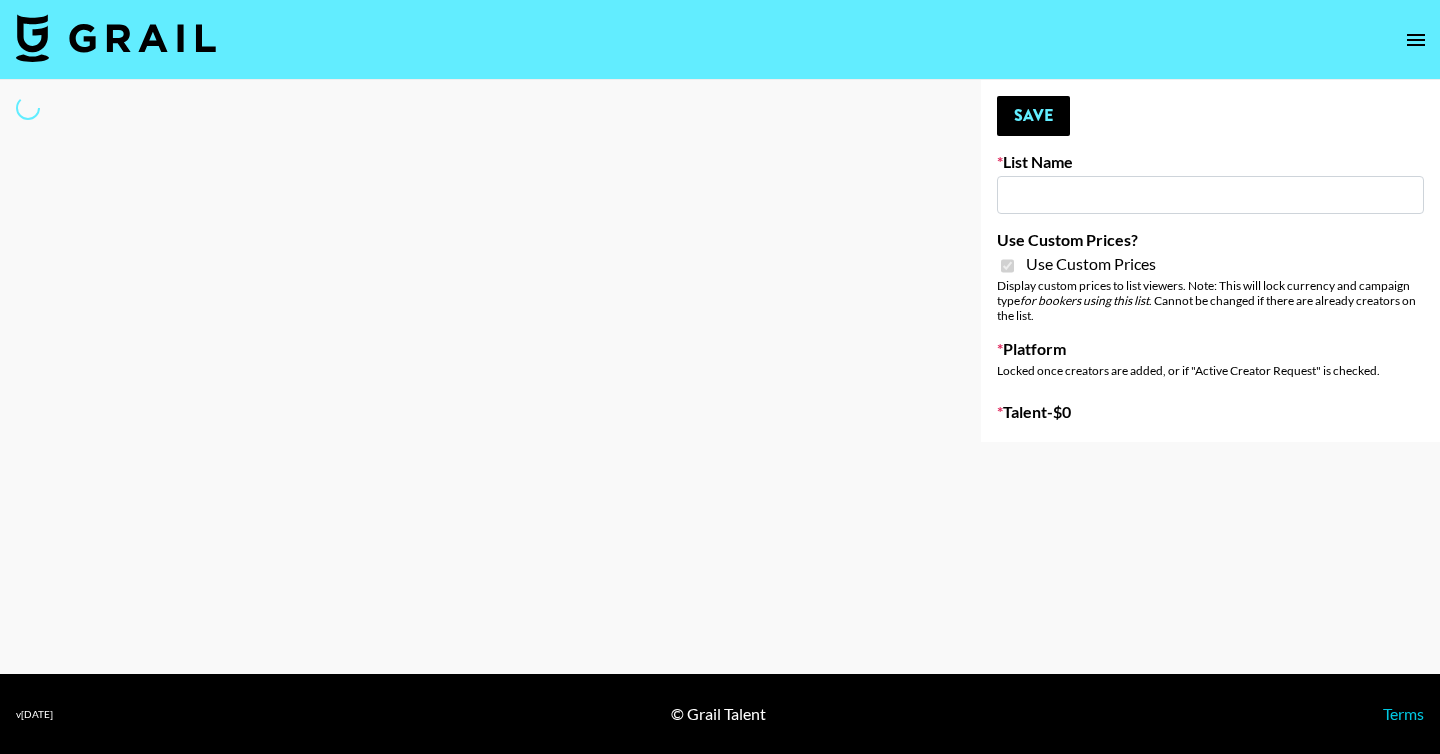 type on "Burger King" 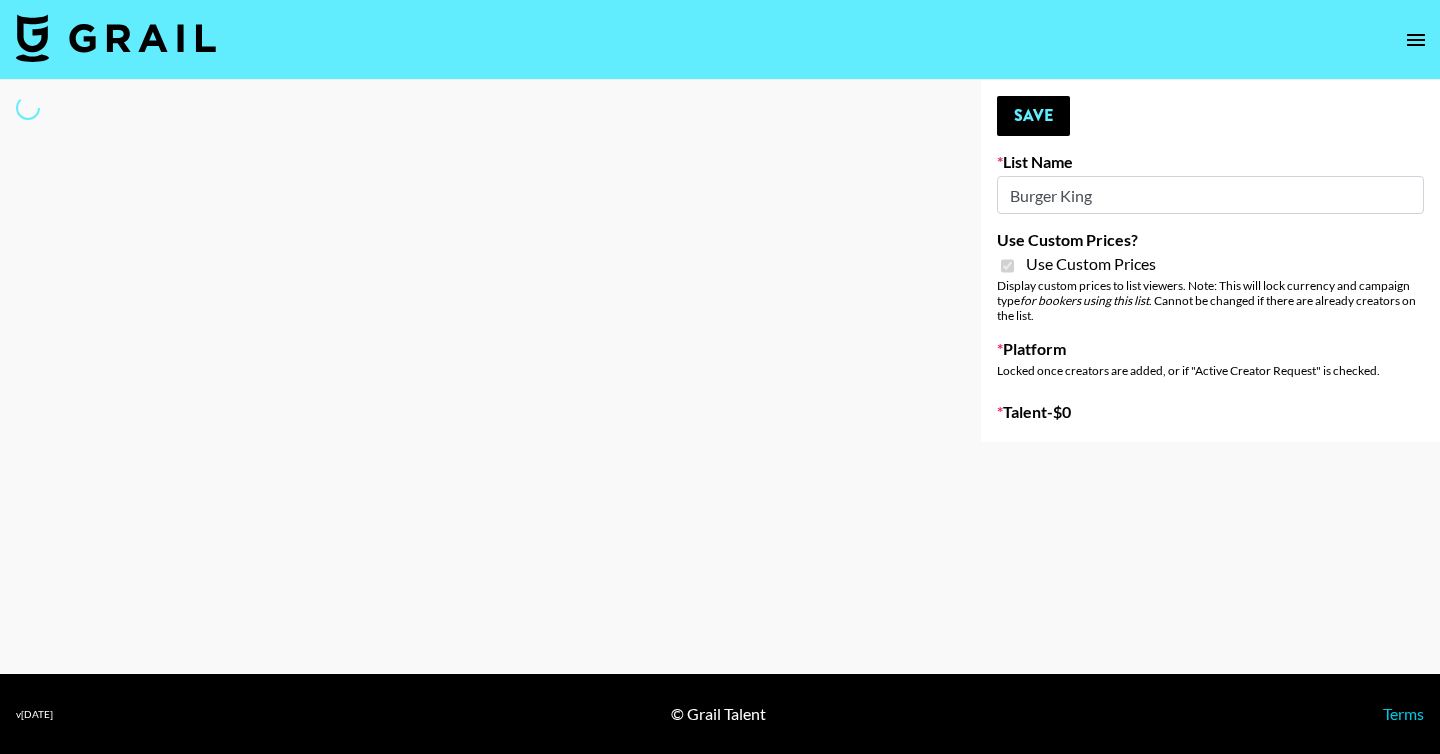 select on "Brand" 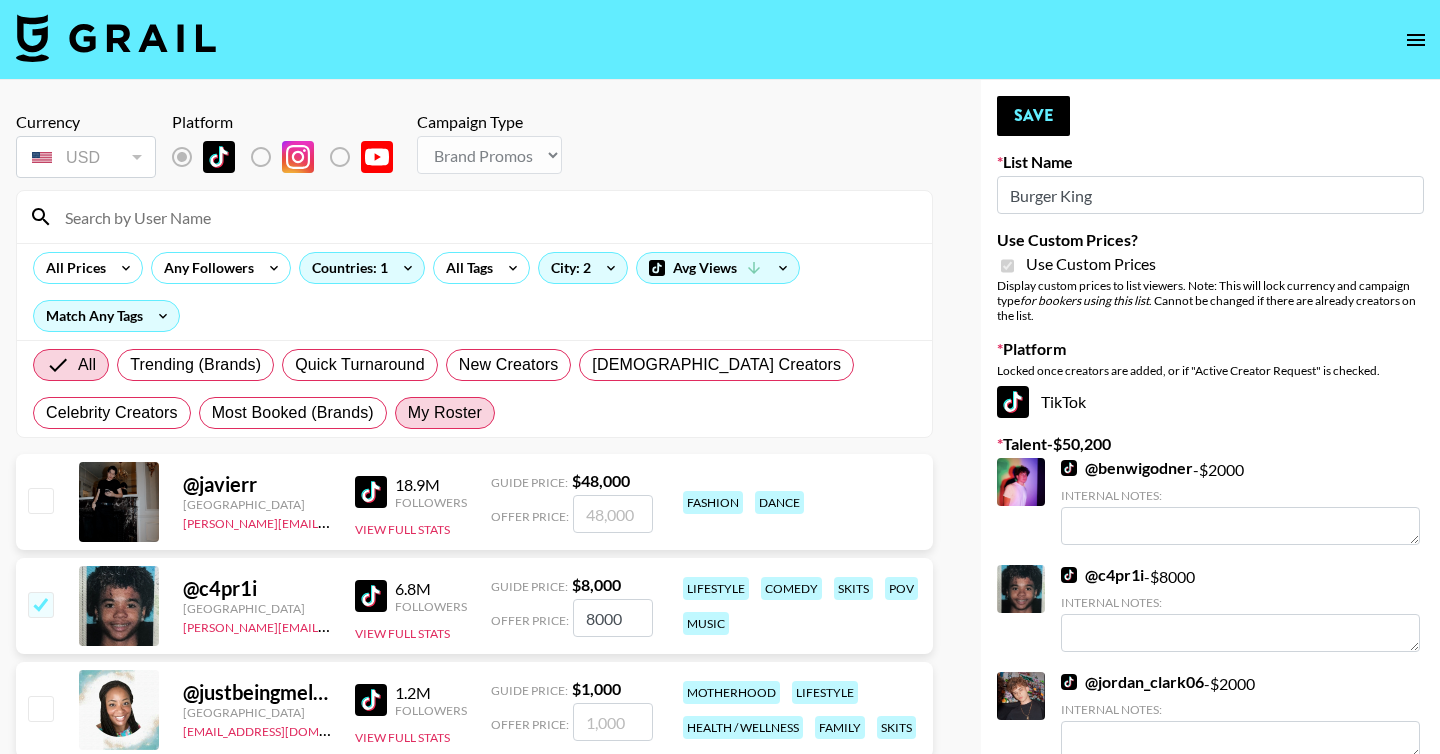 click on "My Roster" at bounding box center (445, 413) 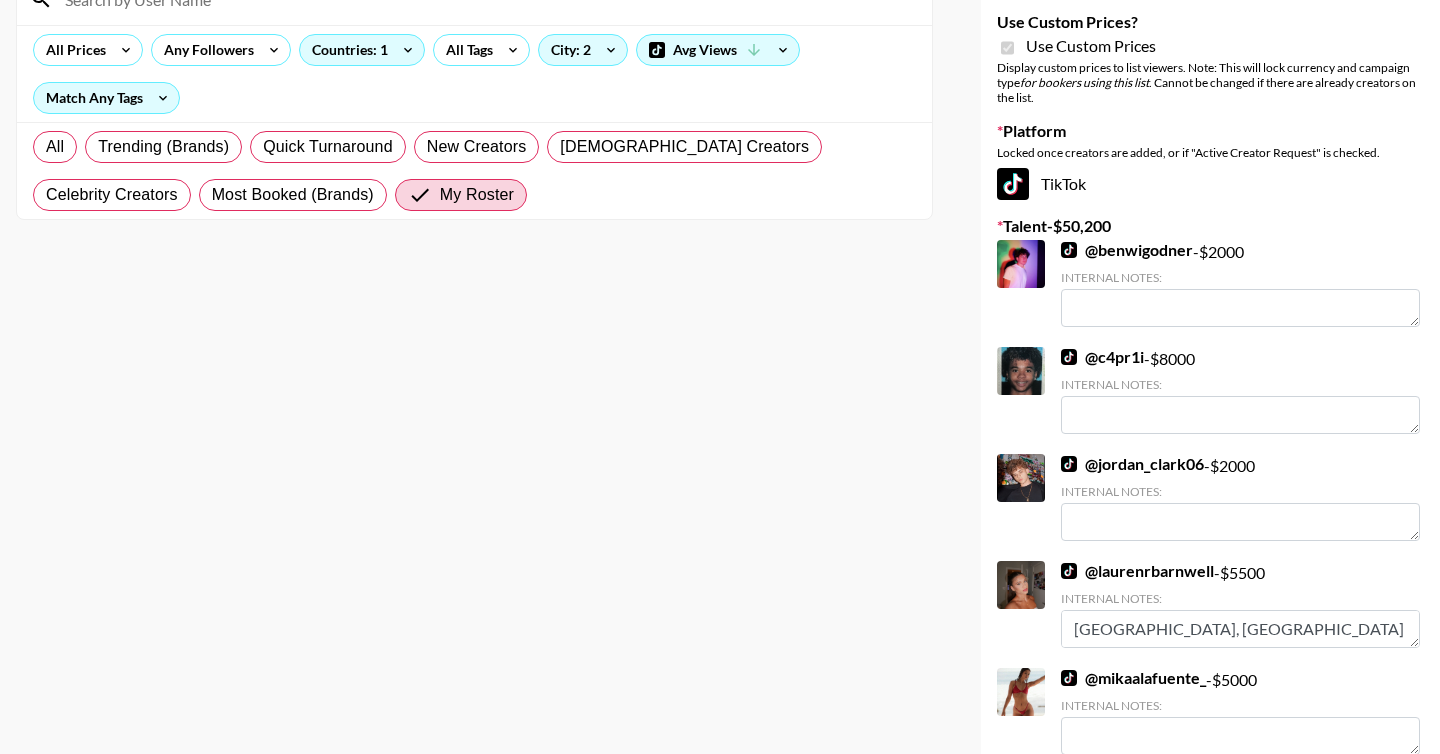 scroll, scrollTop: 0, scrollLeft: 0, axis: both 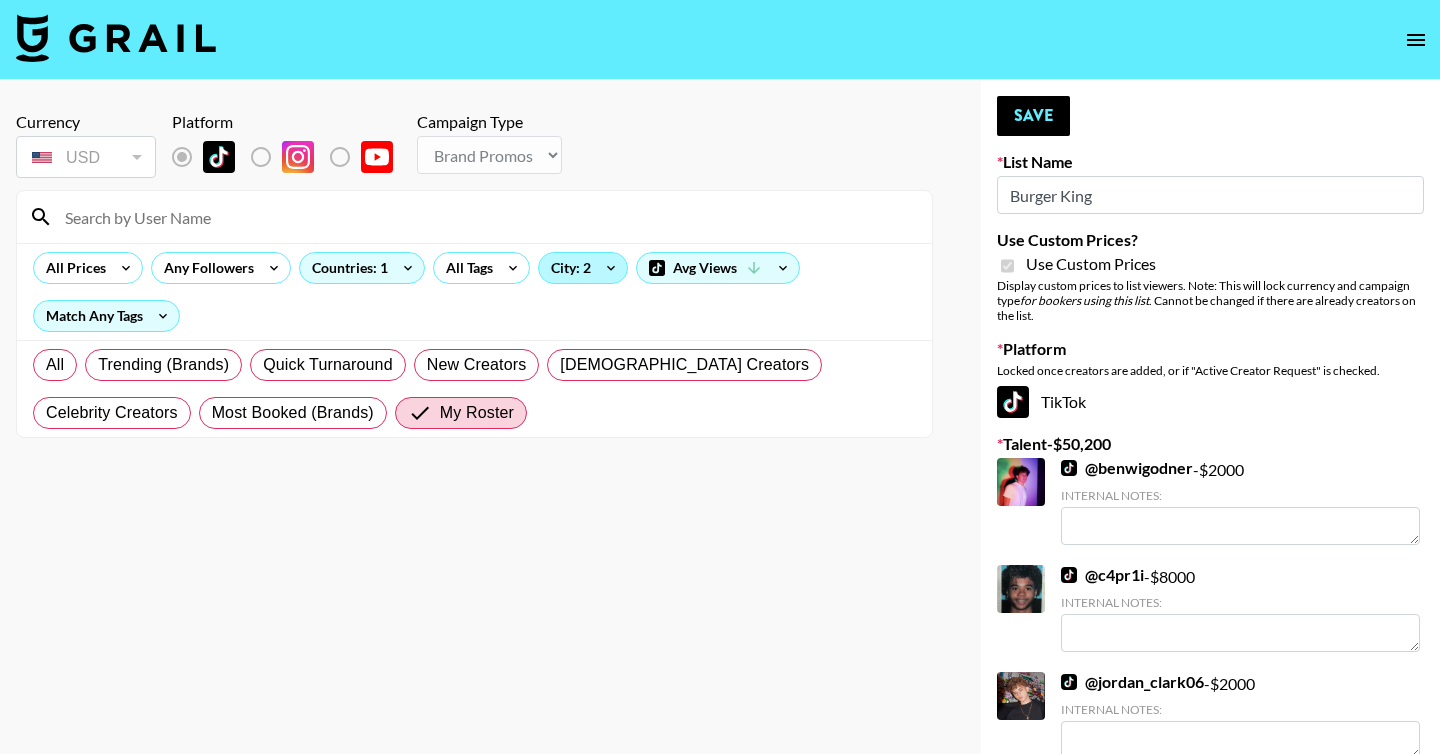 click on "City: 2" at bounding box center [583, 268] 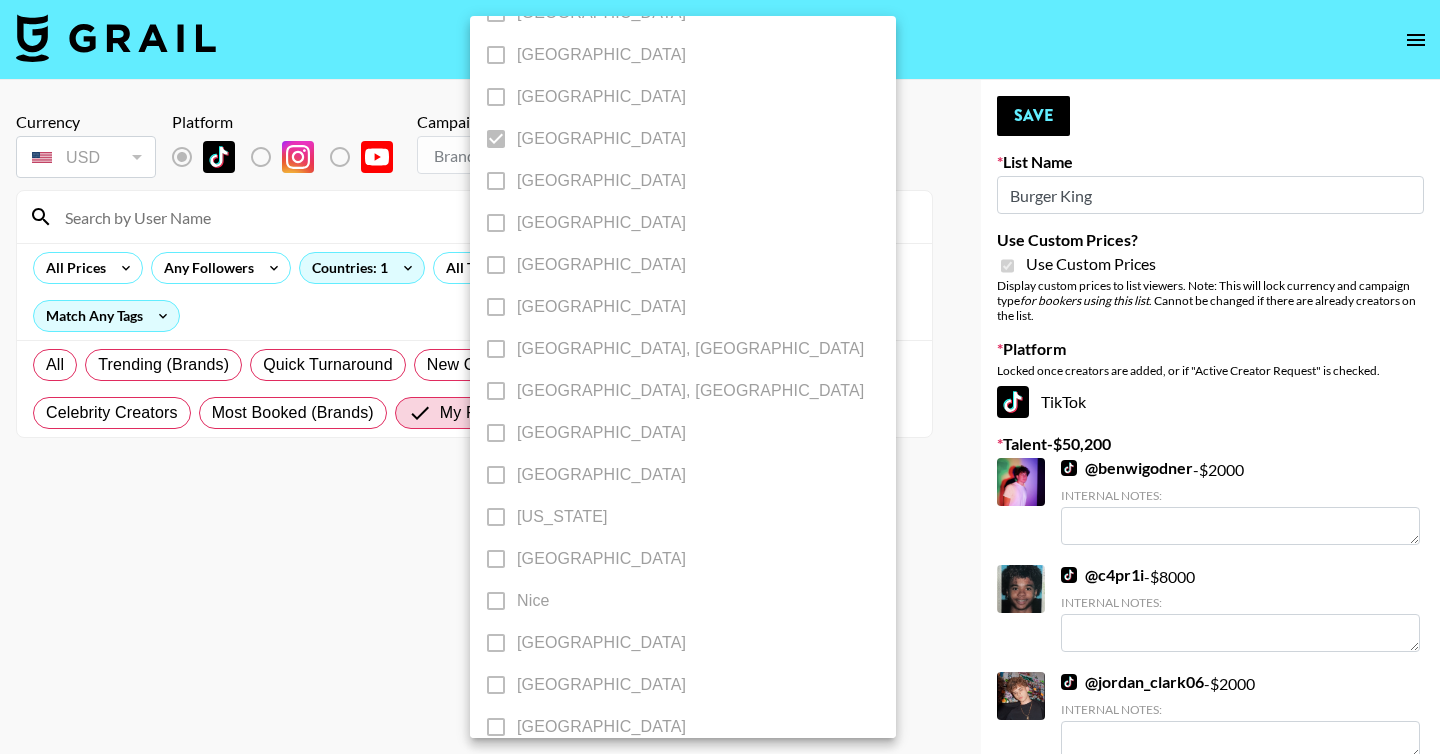 scroll, scrollTop: 1662, scrollLeft: 0, axis: vertical 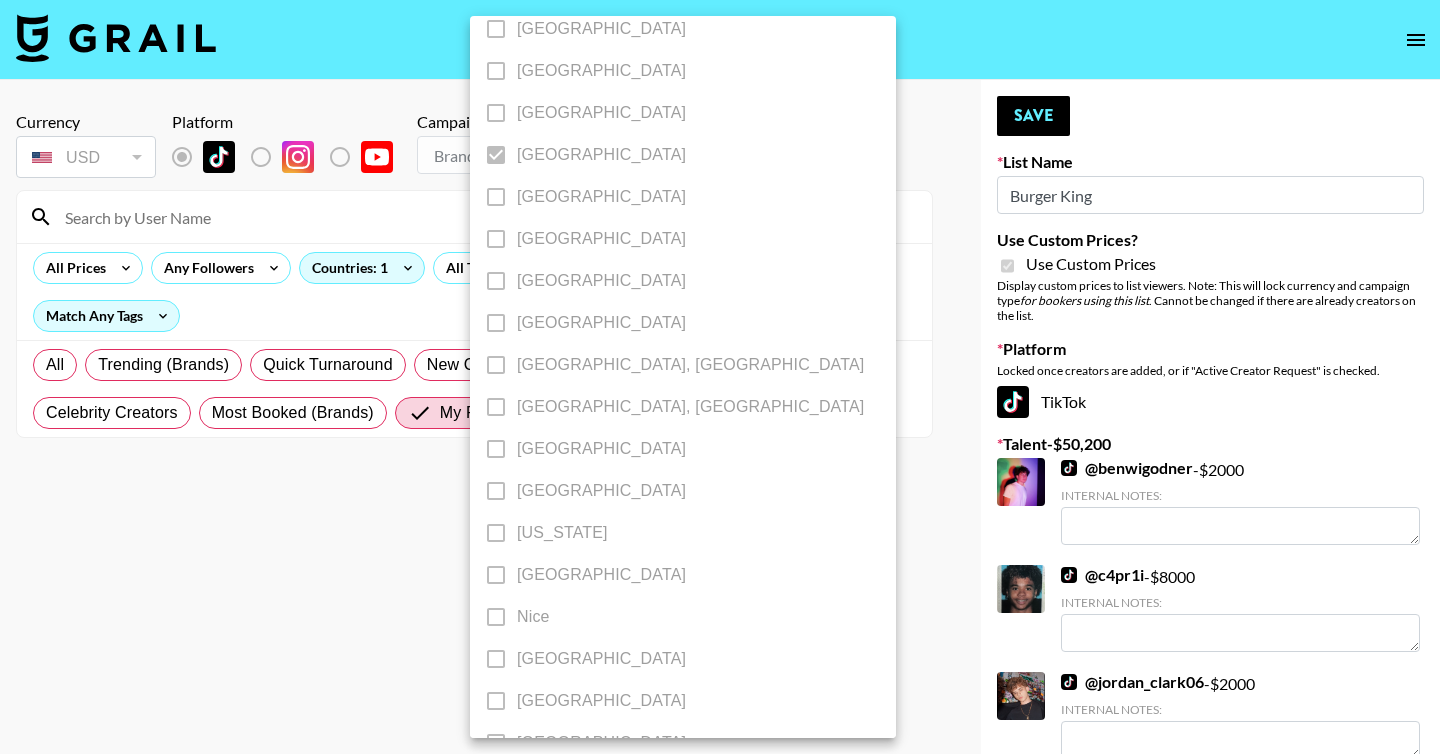 click at bounding box center (720, 377) 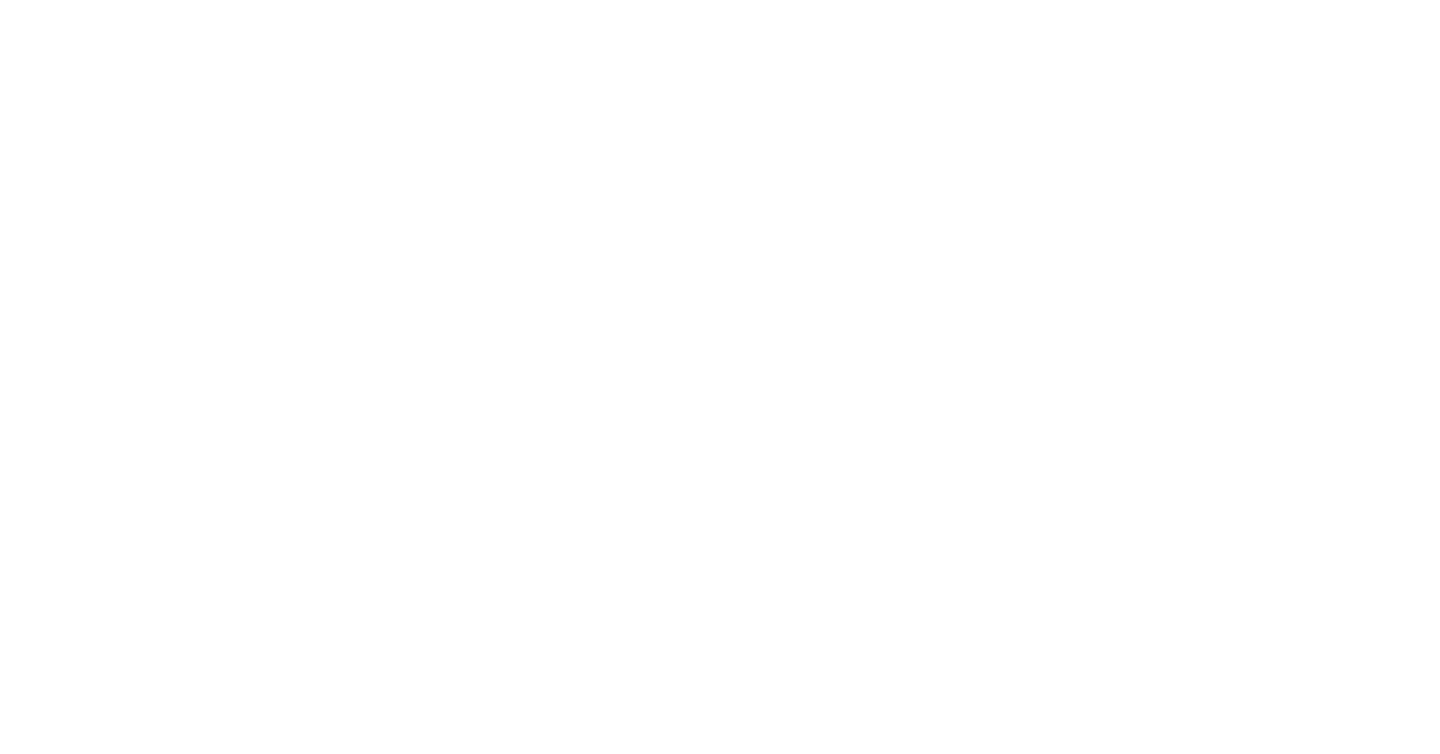 scroll, scrollTop: 0, scrollLeft: 0, axis: both 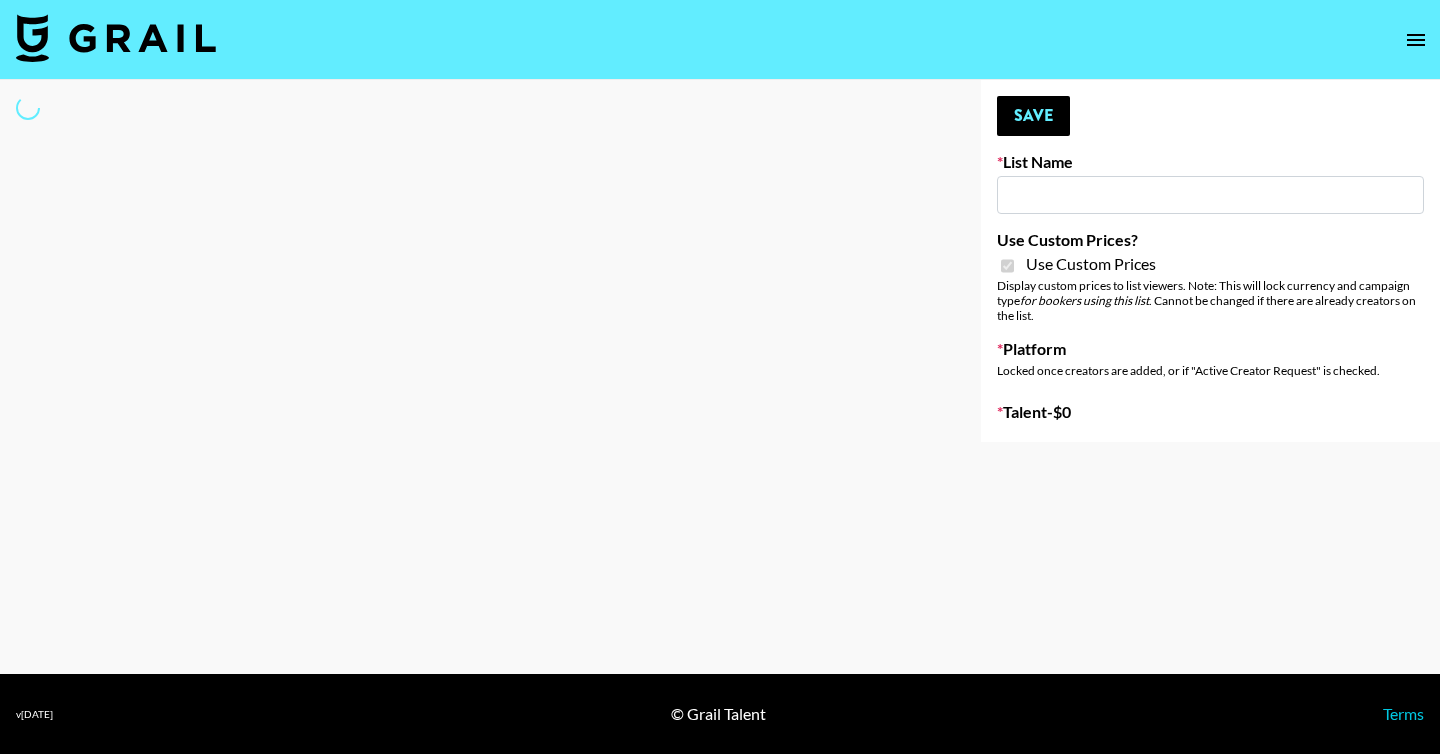 type on "Jose Cuervo Devil's Reserve" 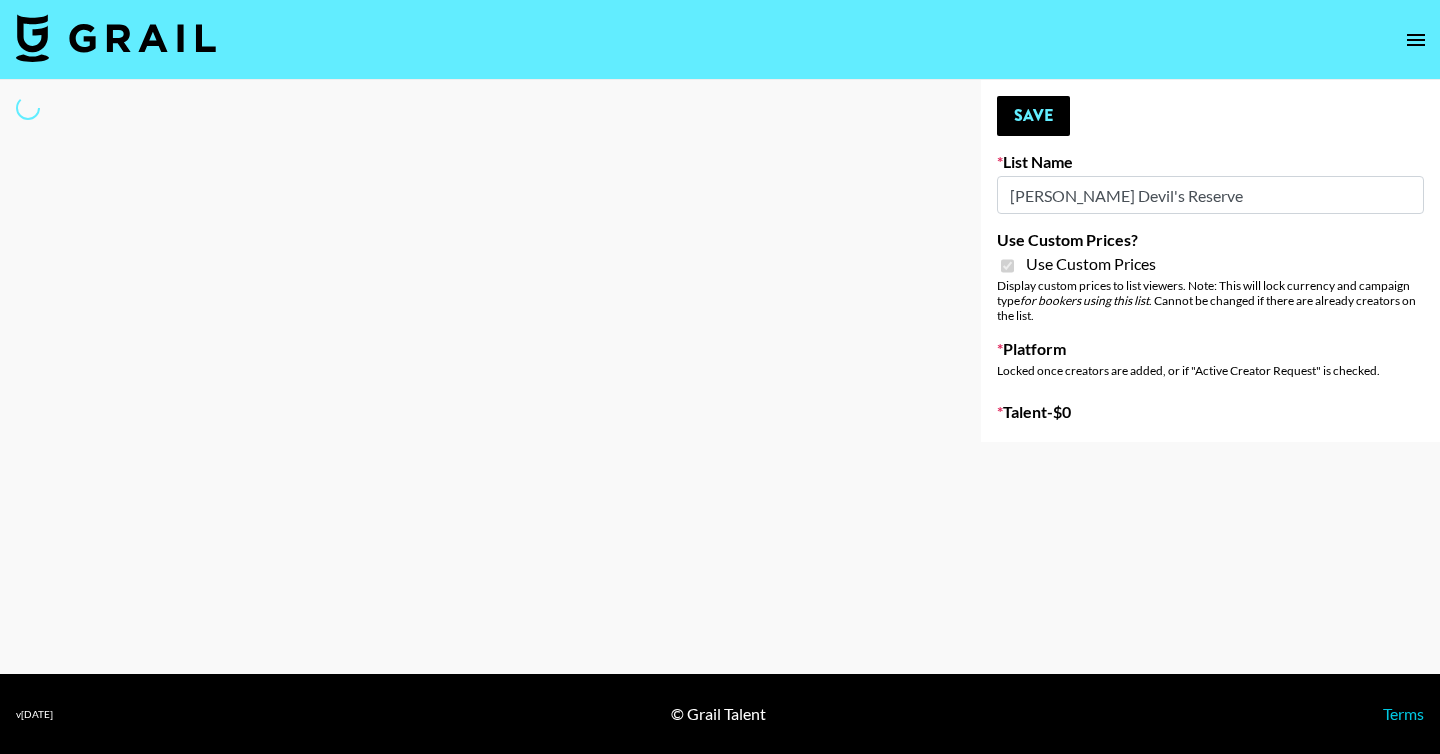 select on "Brand" 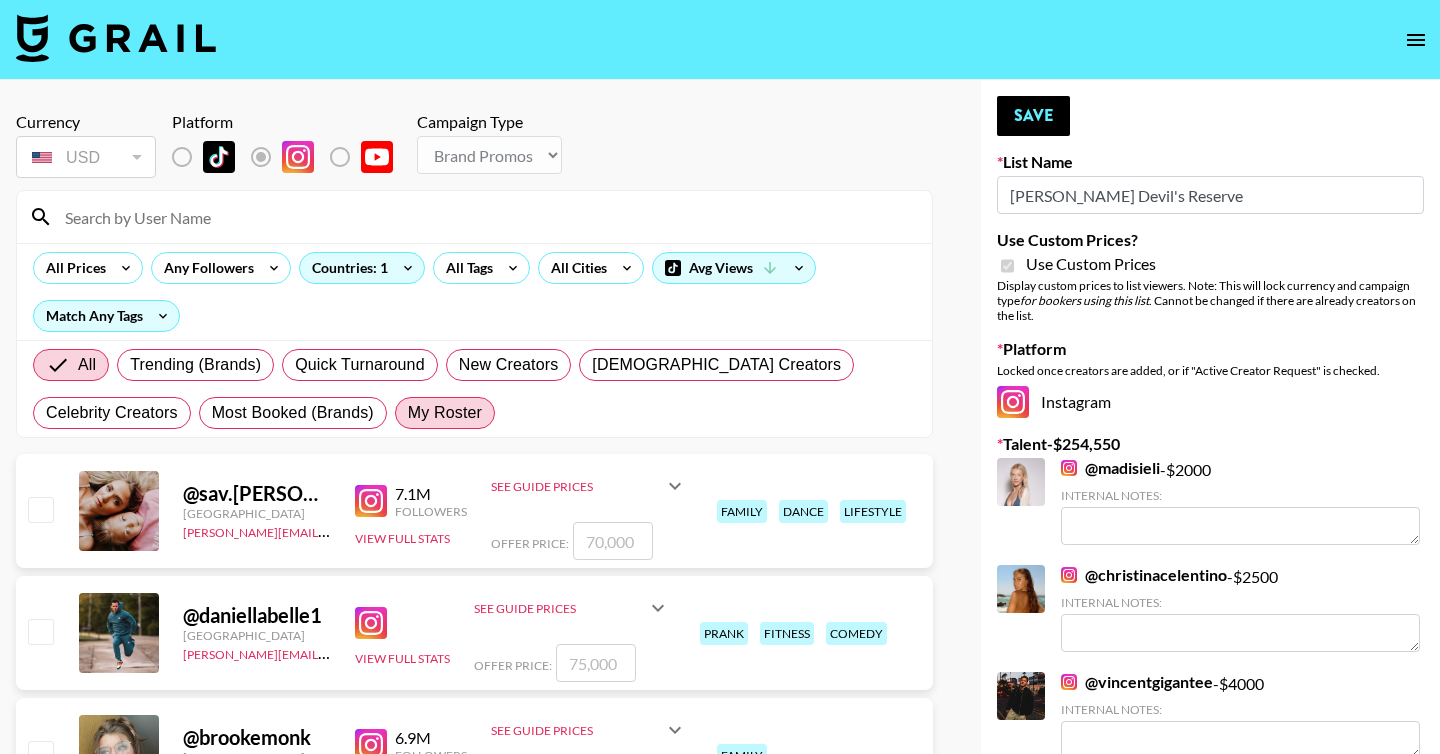 click on "My Roster" at bounding box center (445, 413) 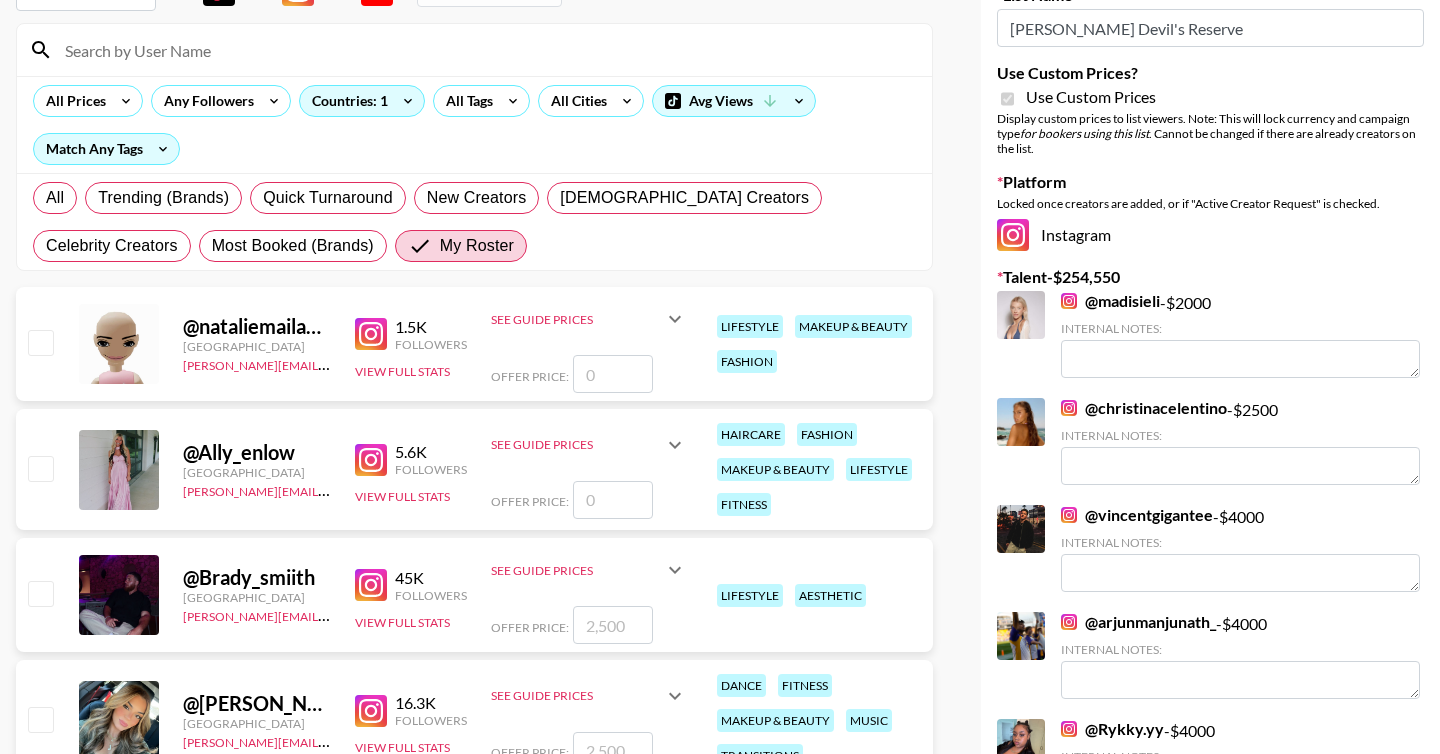 scroll, scrollTop: 172, scrollLeft: 0, axis: vertical 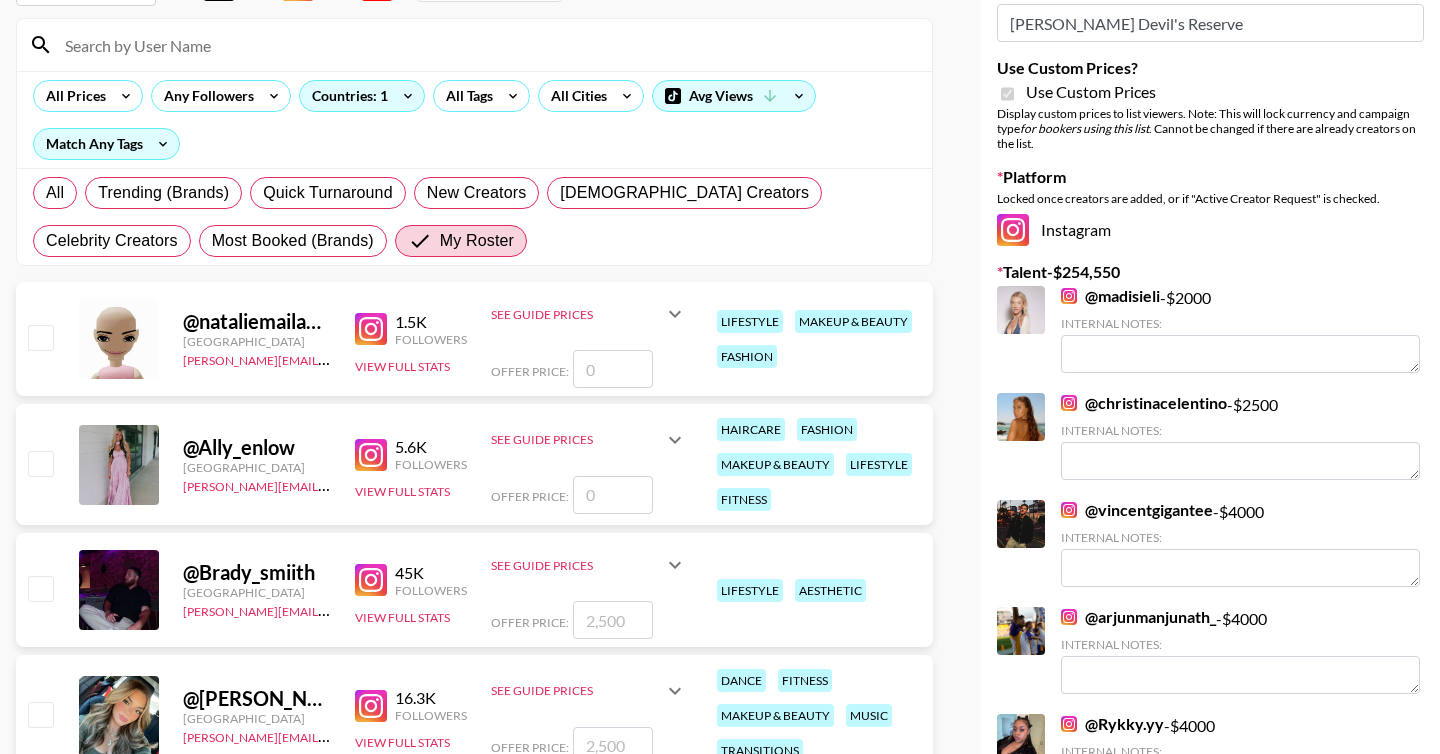 click at bounding box center (40, 588) 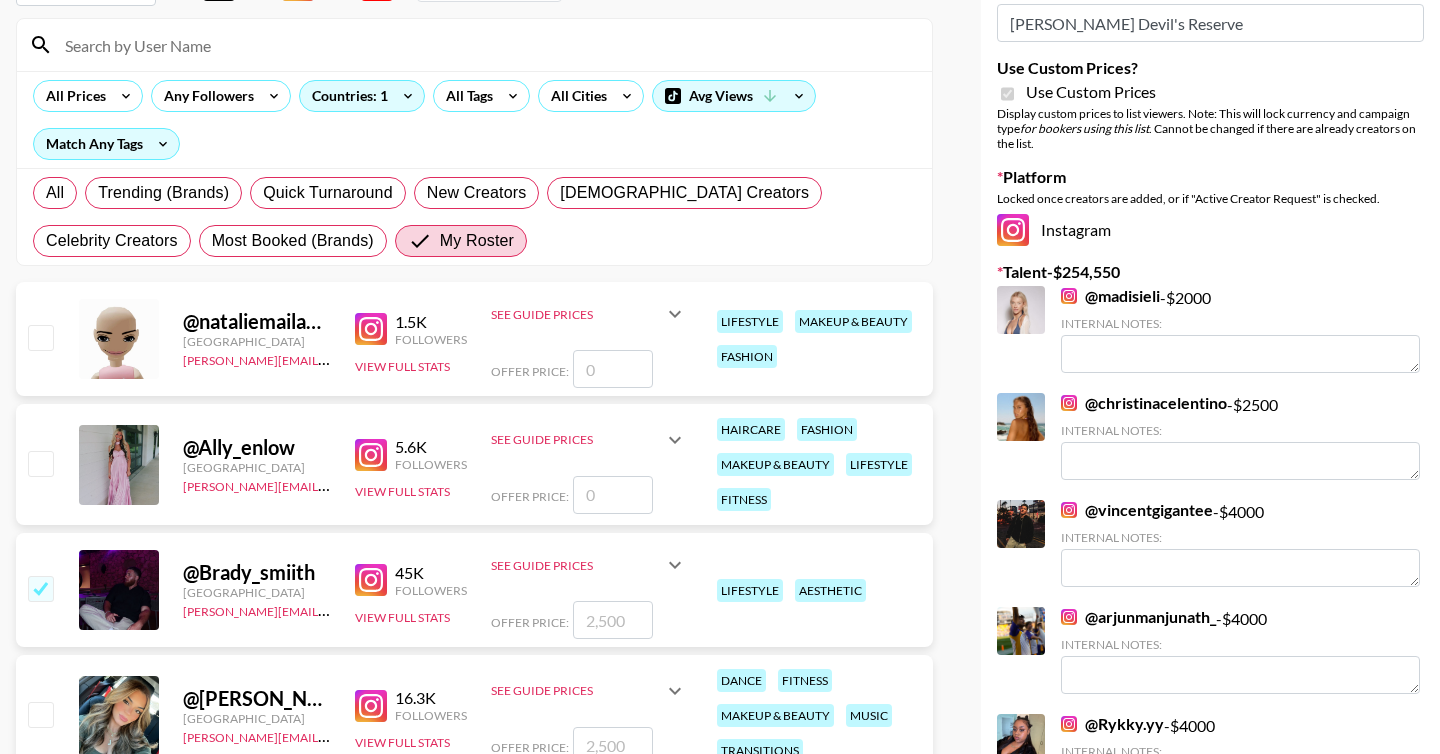 checkbox on "true" 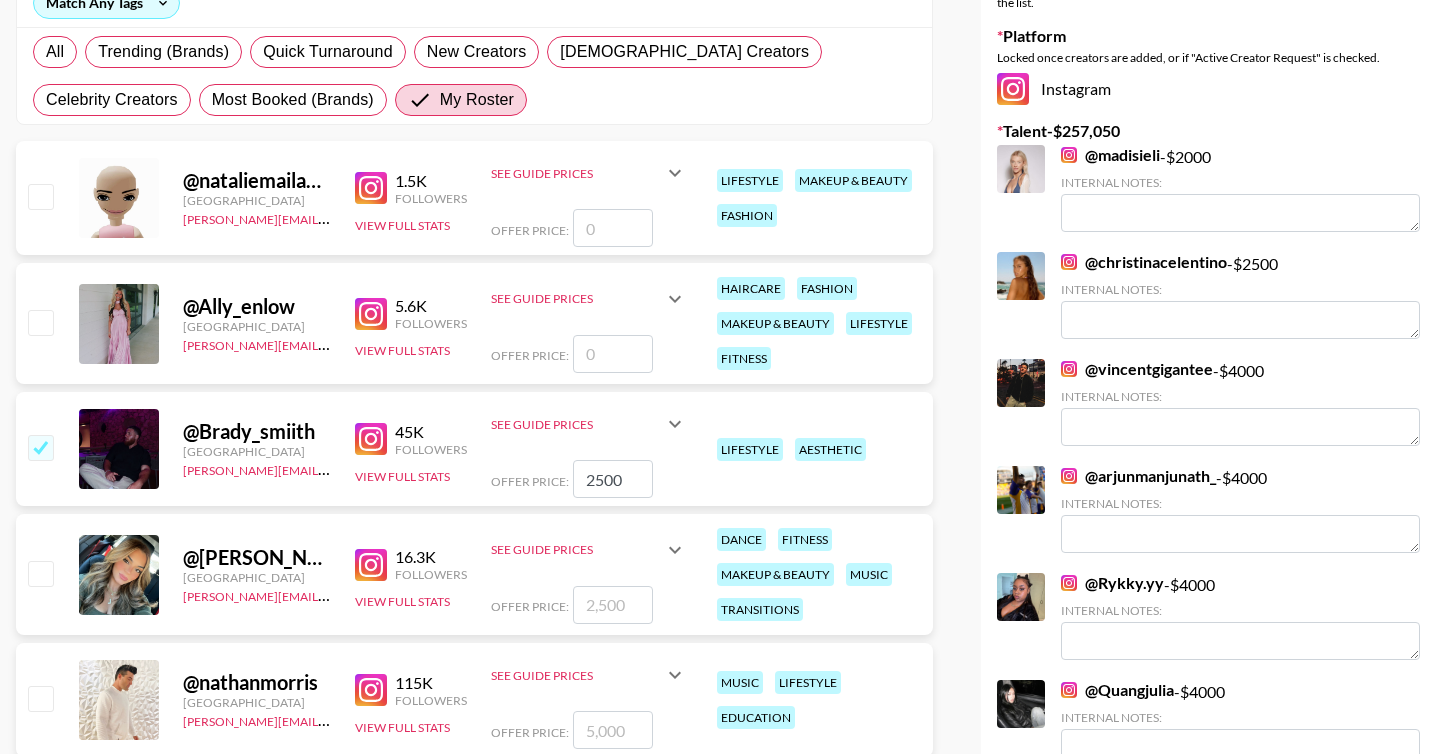 scroll, scrollTop: 513, scrollLeft: 0, axis: vertical 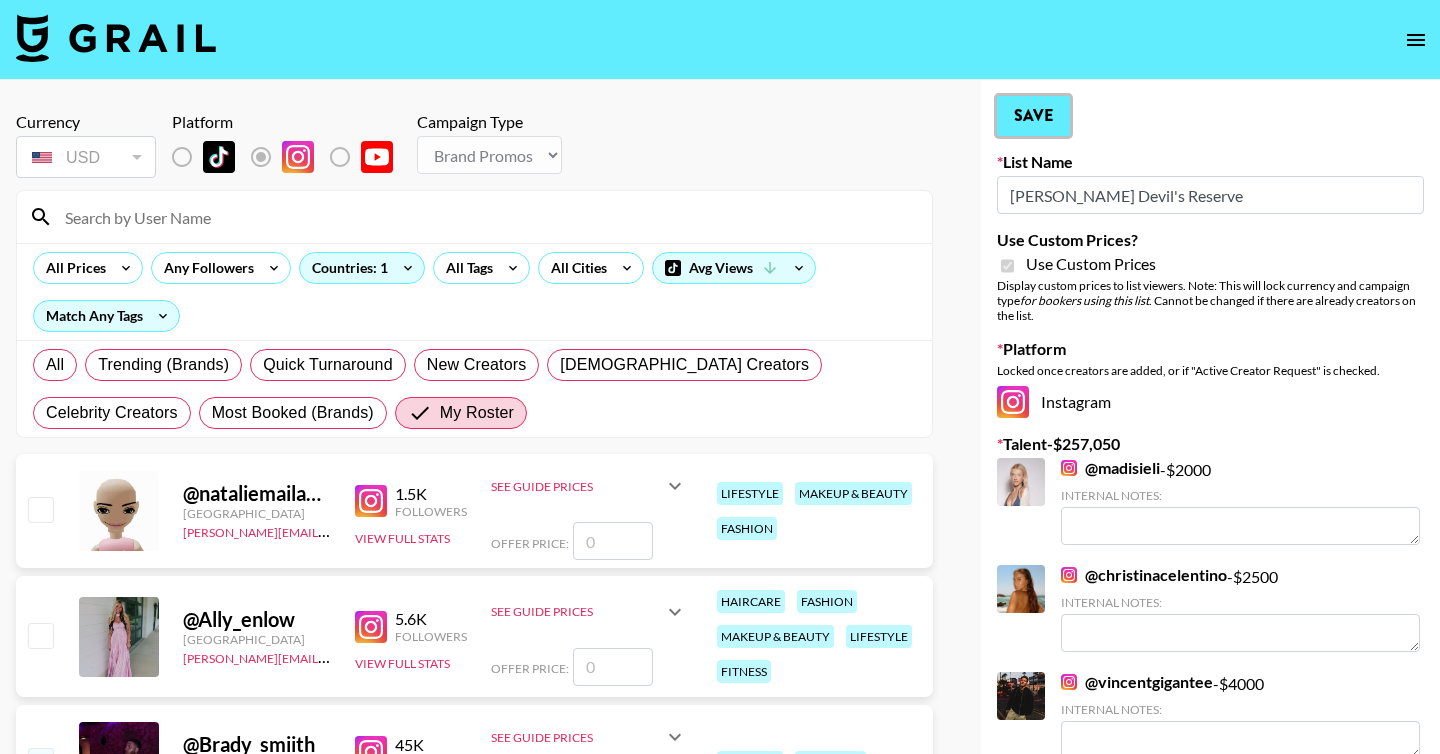 click on "Save" at bounding box center (1033, 116) 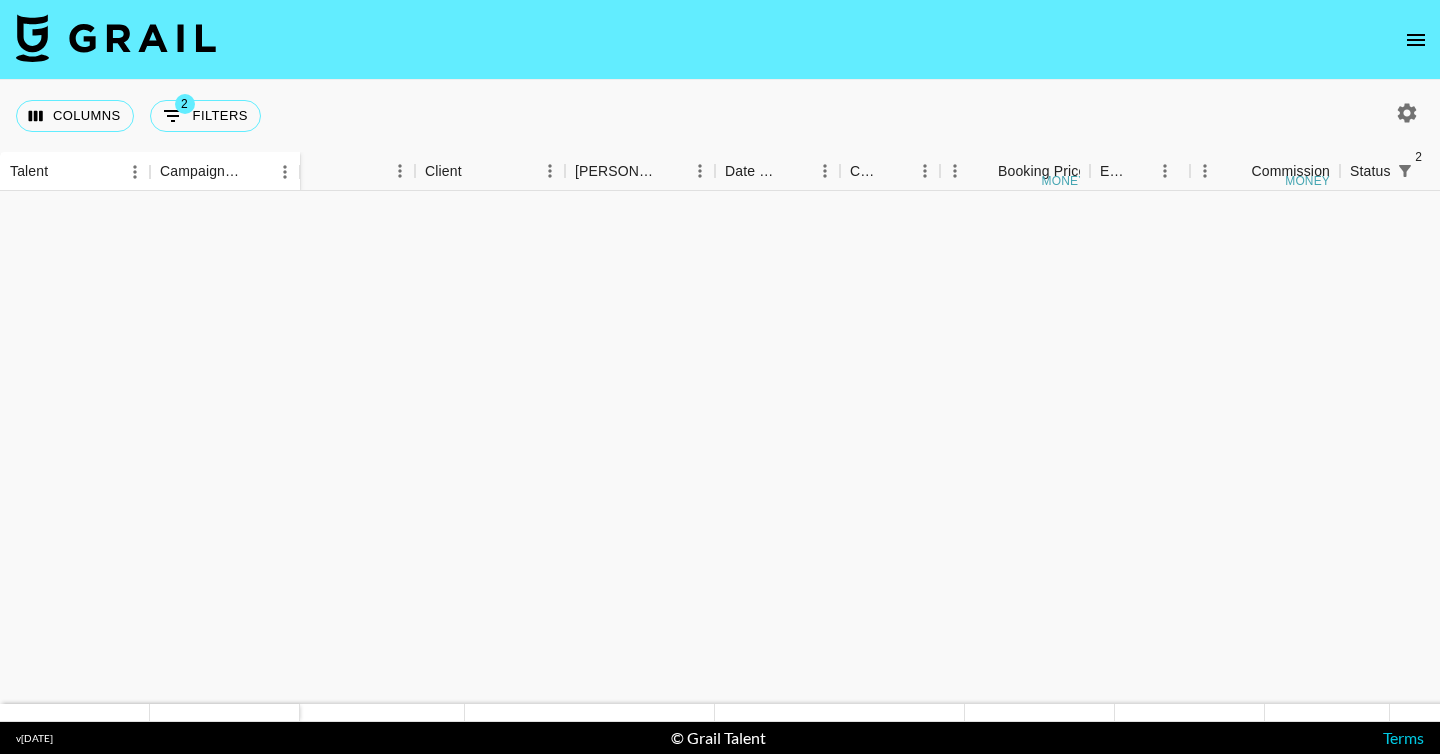 scroll, scrollTop: 0, scrollLeft: 0, axis: both 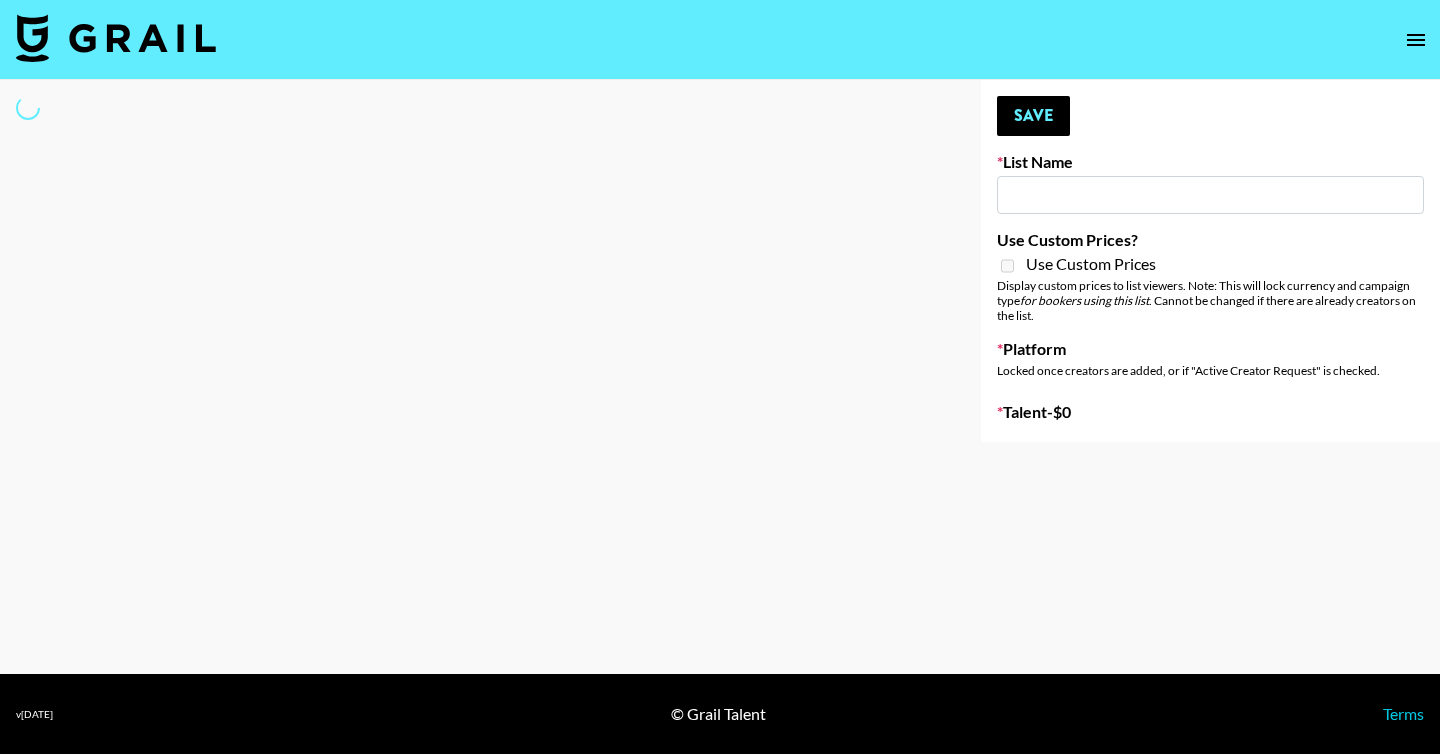 type on "Monaleo - We On Dat" 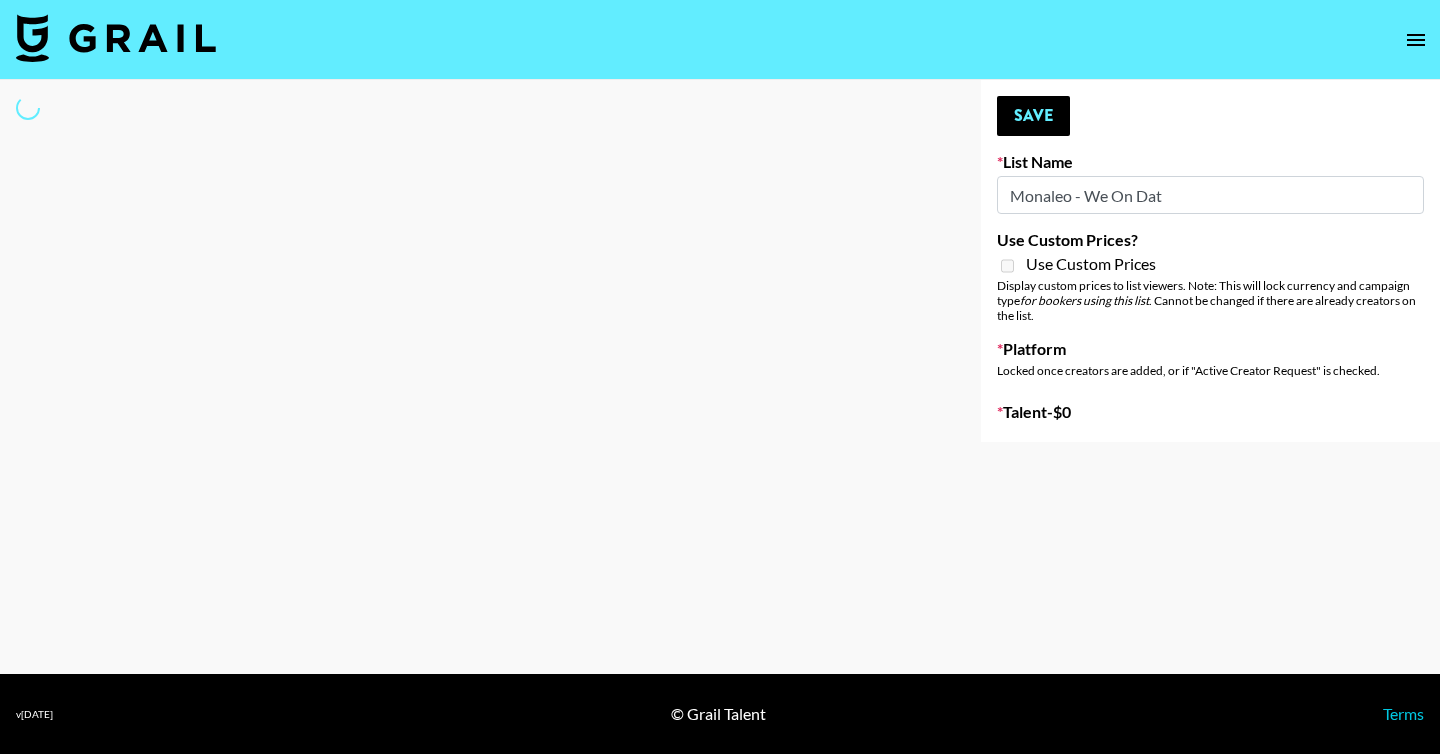 select on "Song" 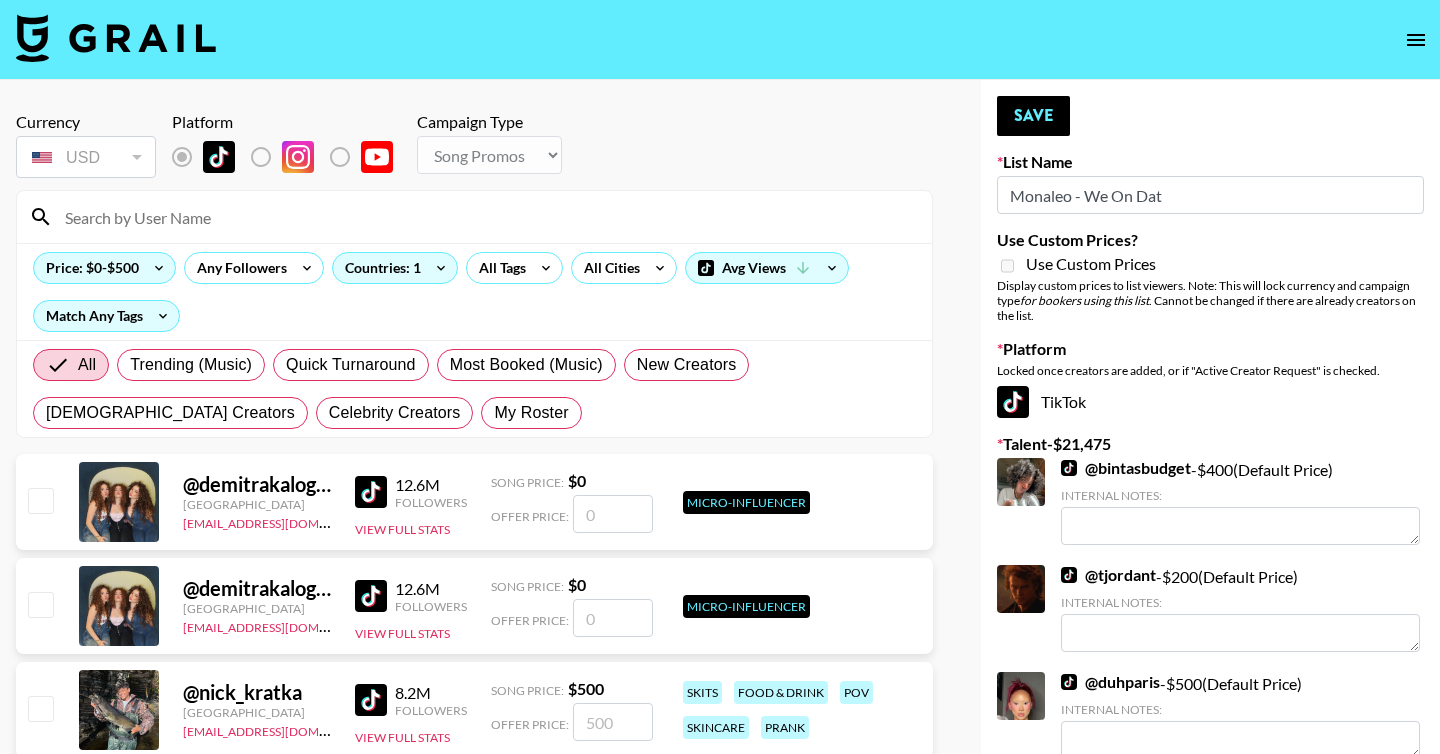scroll, scrollTop: 0, scrollLeft: 0, axis: both 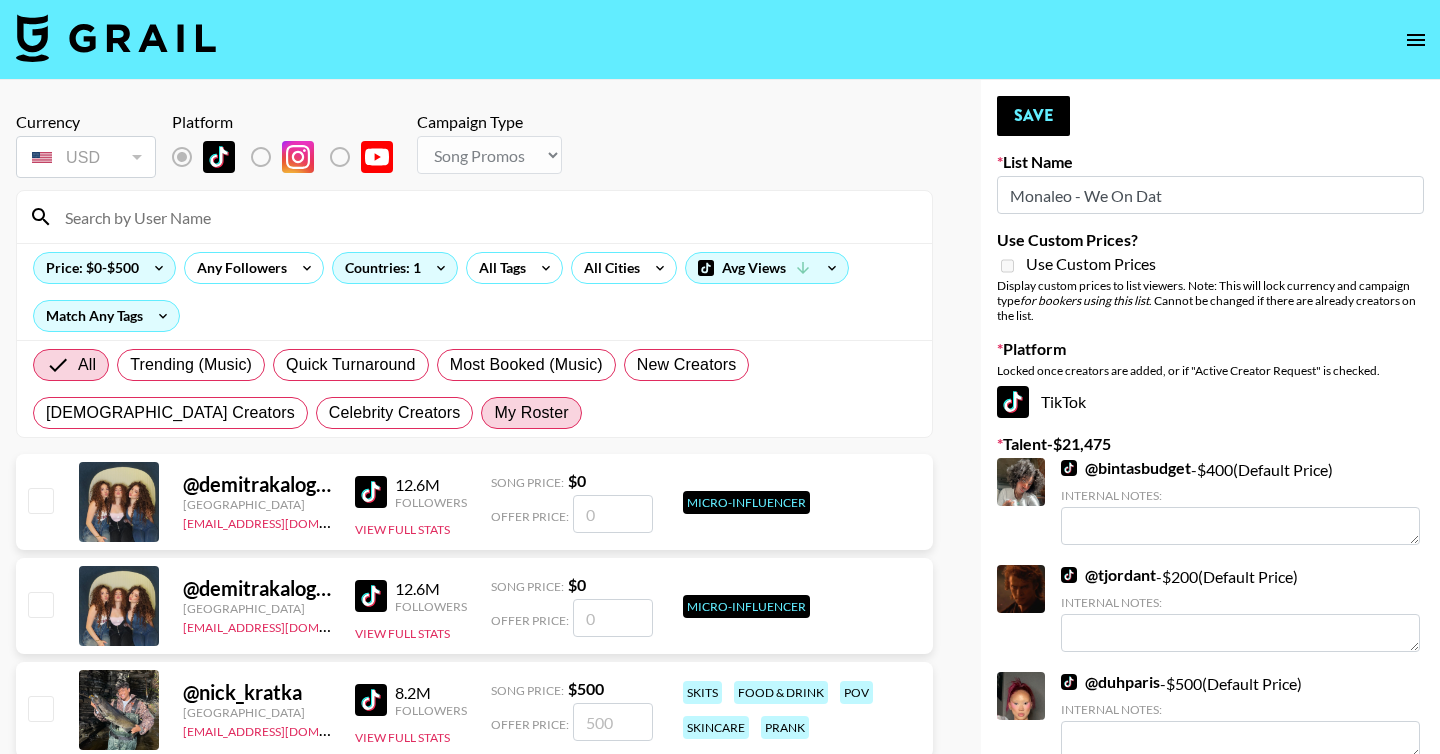 click on "My Roster" at bounding box center [531, 413] 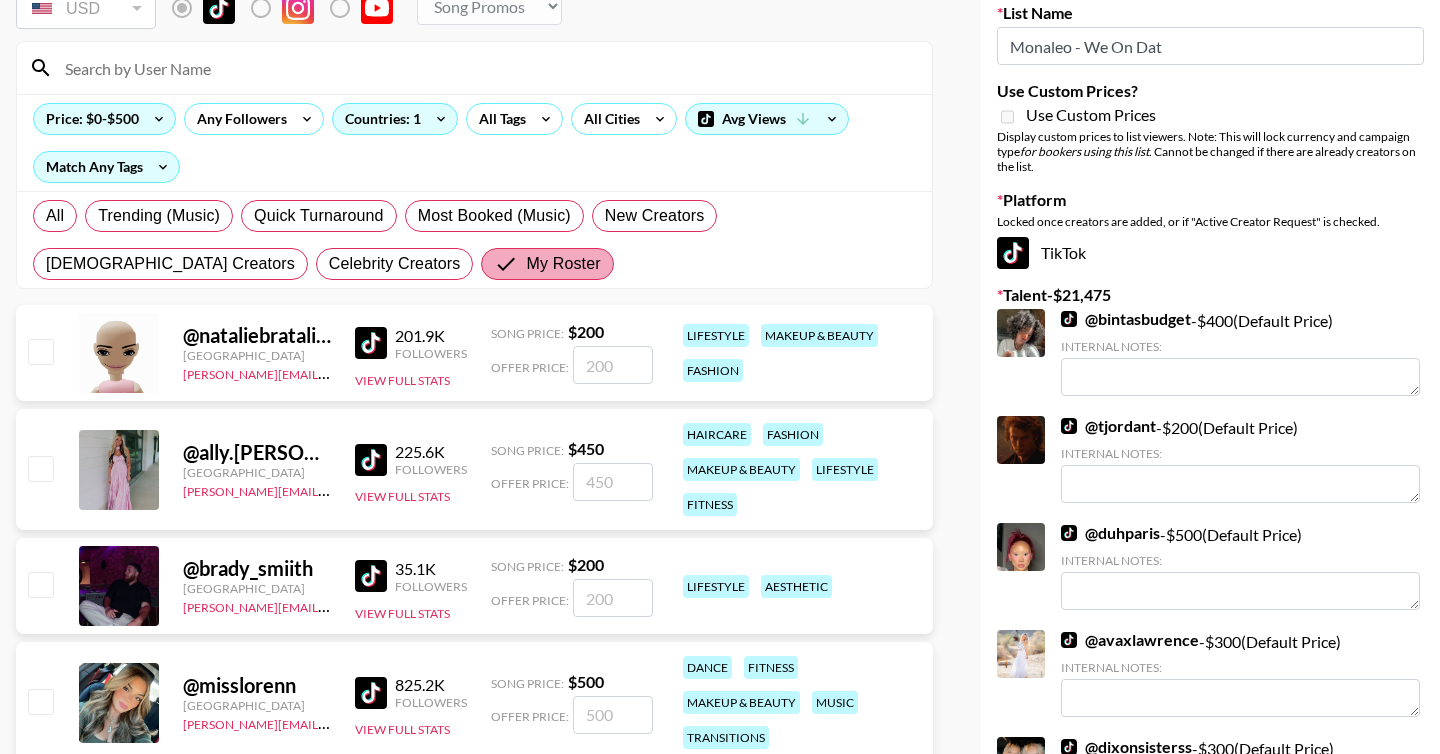 scroll, scrollTop: 151, scrollLeft: 0, axis: vertical 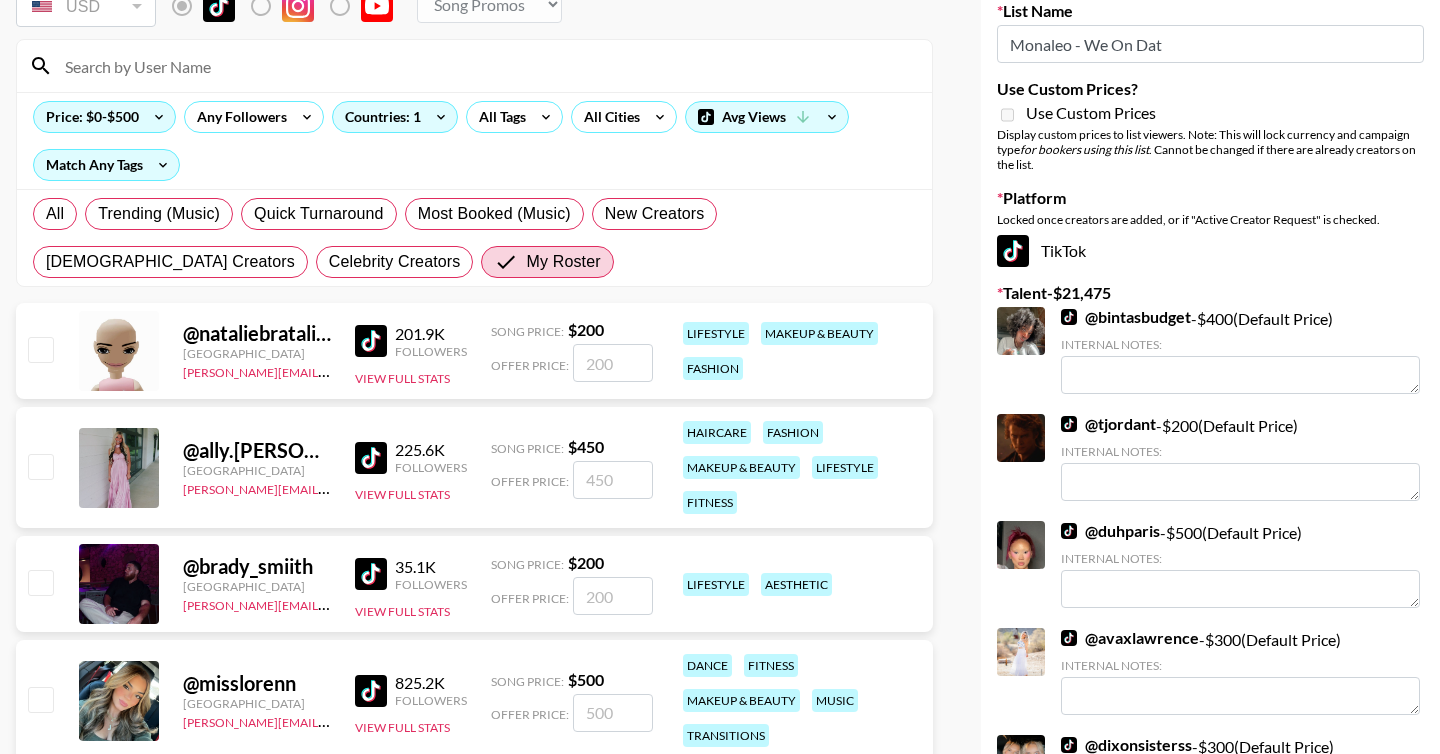 click at bounding box center (40, 466) 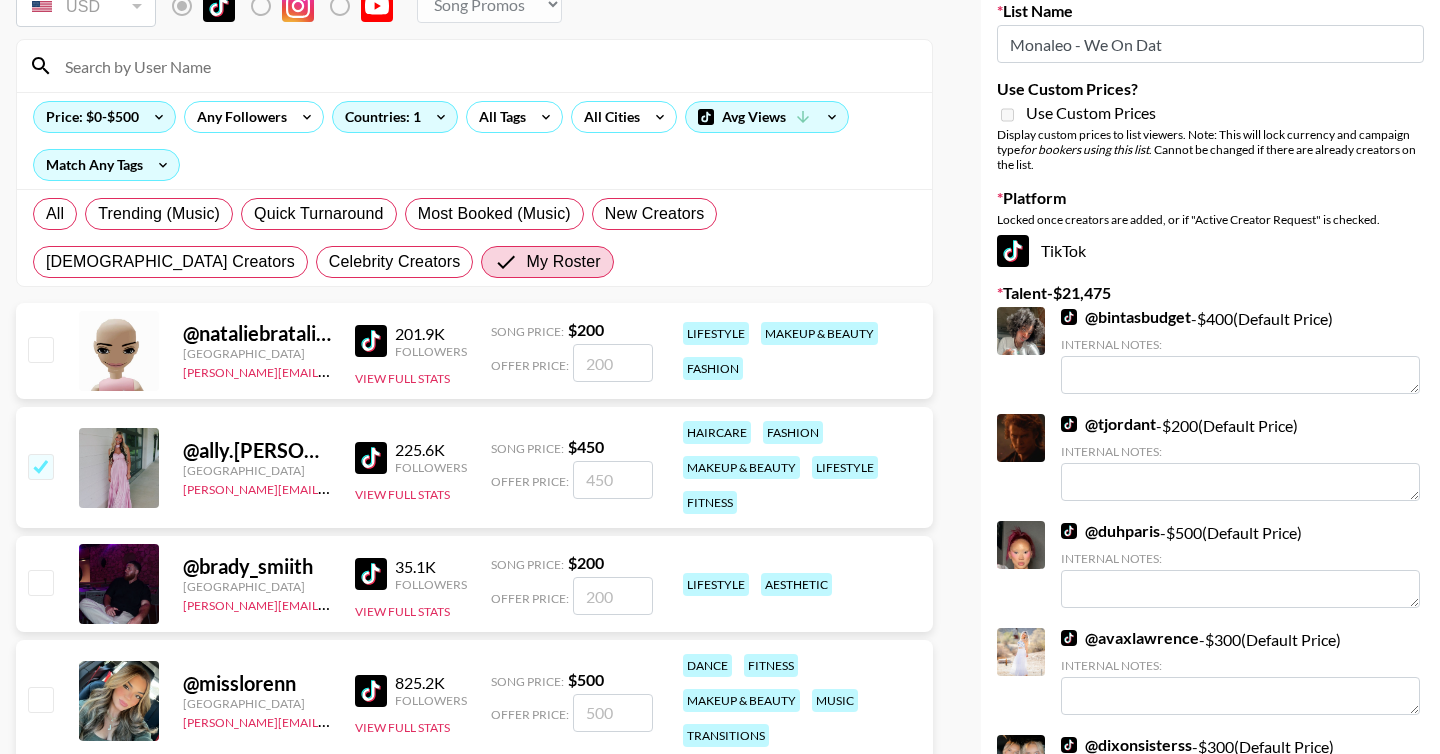 checkbox on "true" 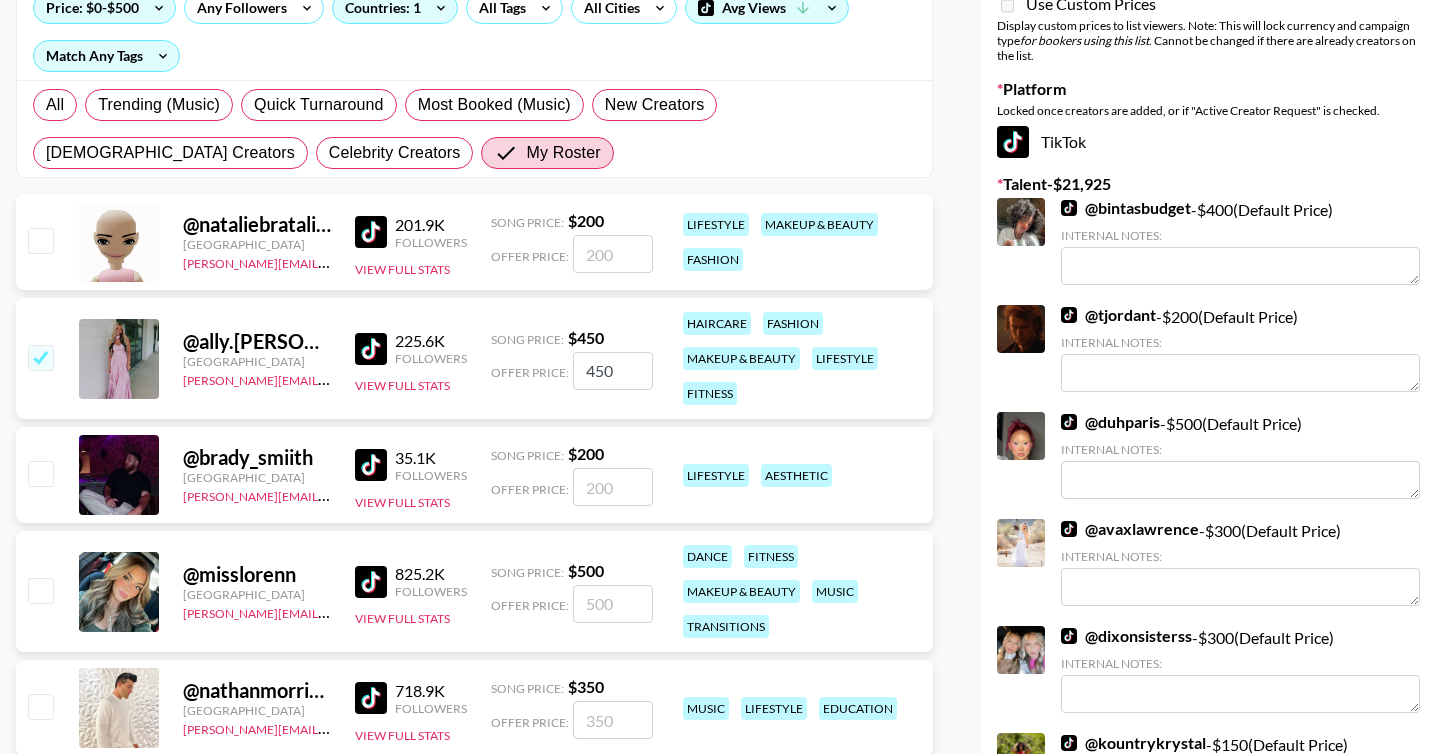 scroll, scrollTop: 284, scrollLeft: 0, axis: vertical 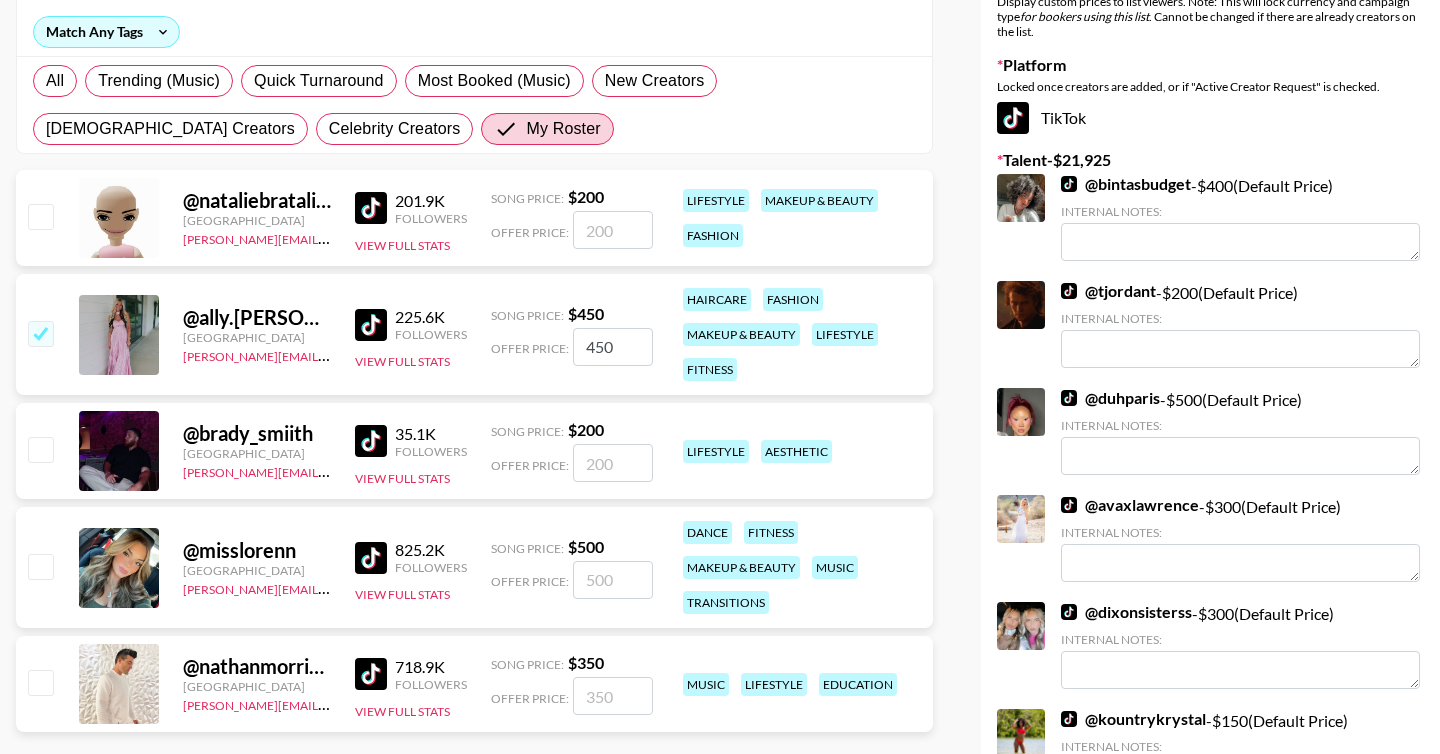 click at bounding box center (40, 566) 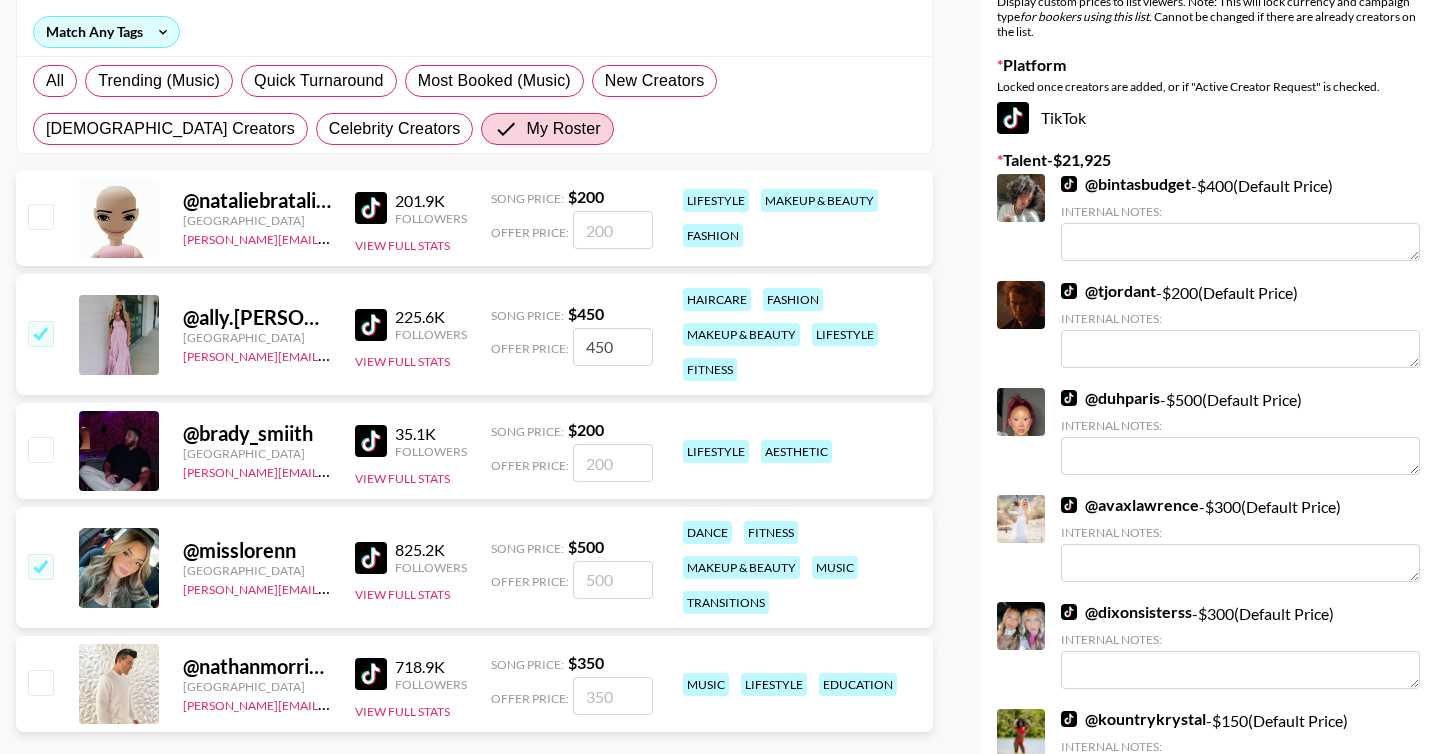 checkbox on "true" 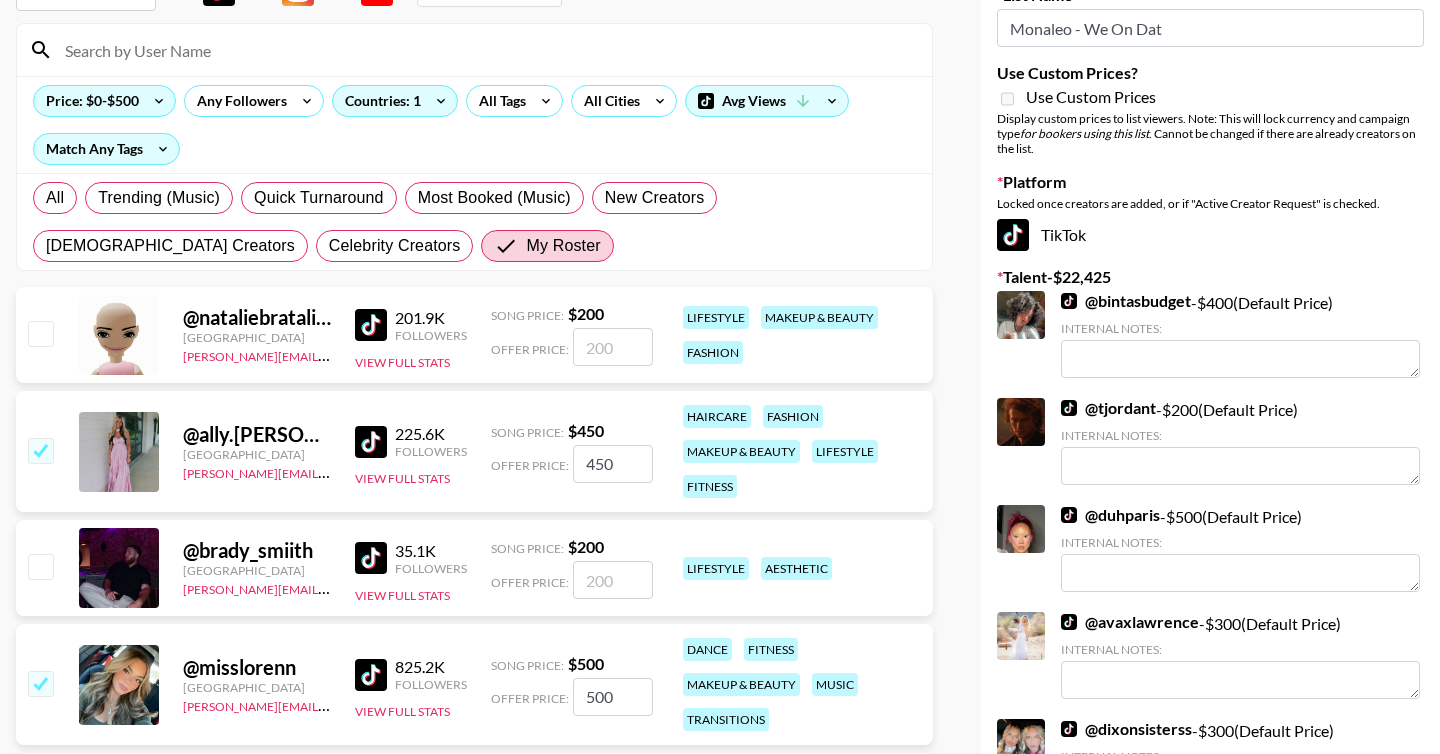 scroll, scrollTop: 166, scrollLeft: 0, axis: vertical 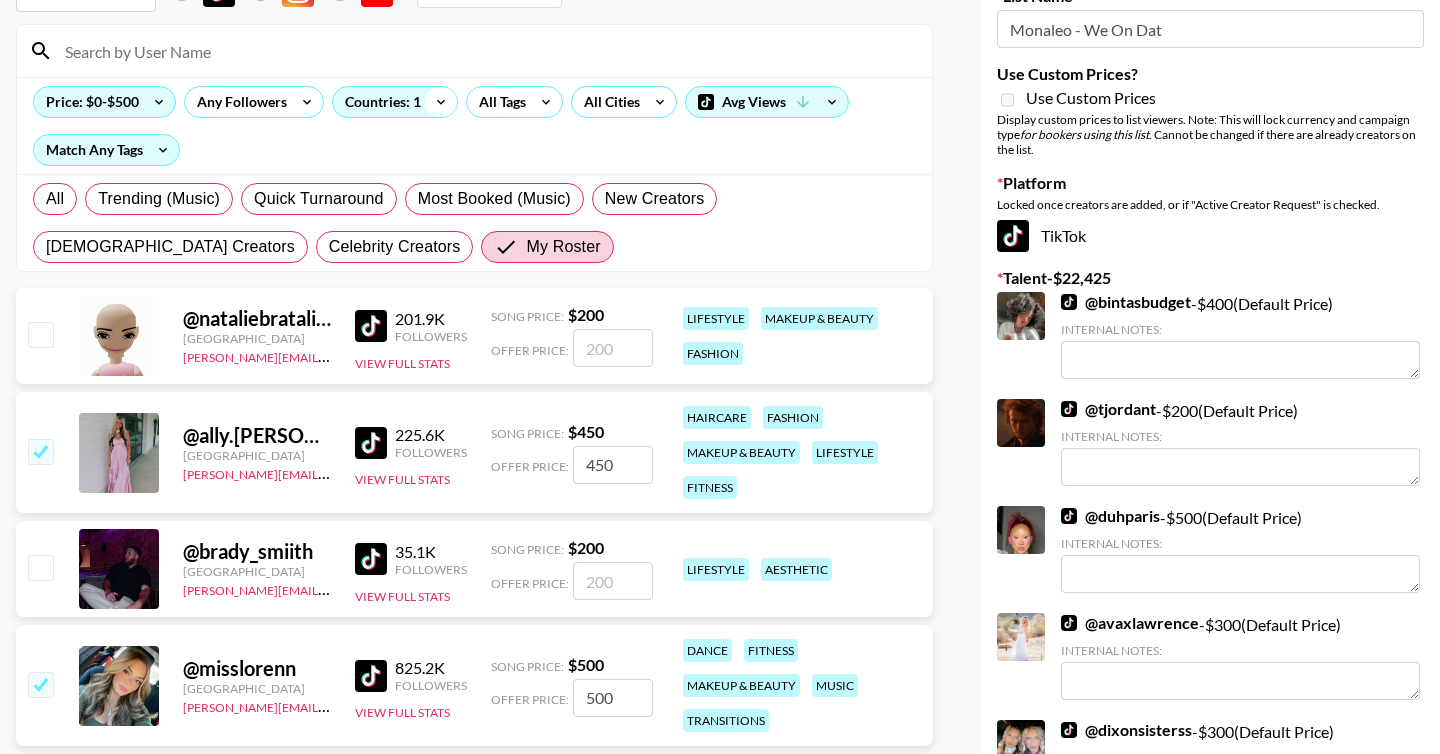 click 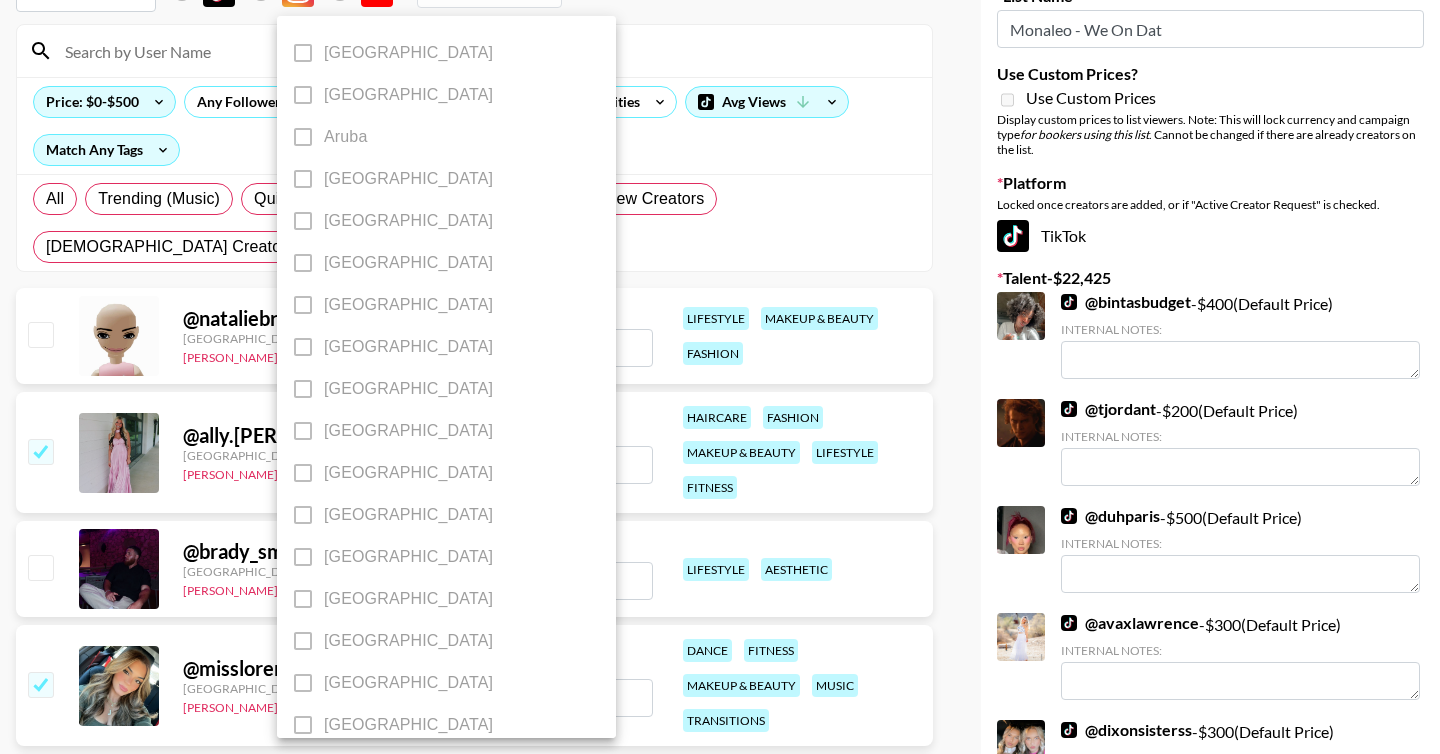 click at bounding box center (720, 377) 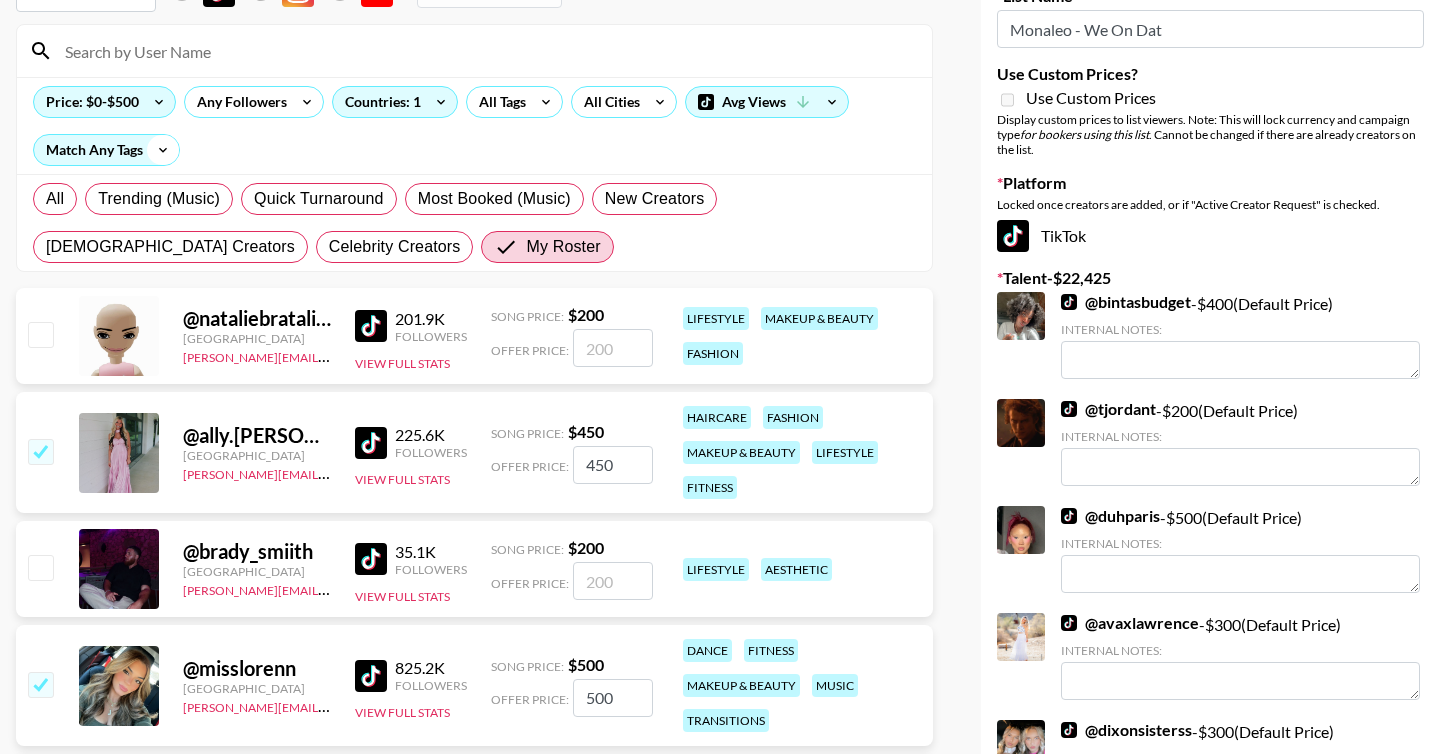 click 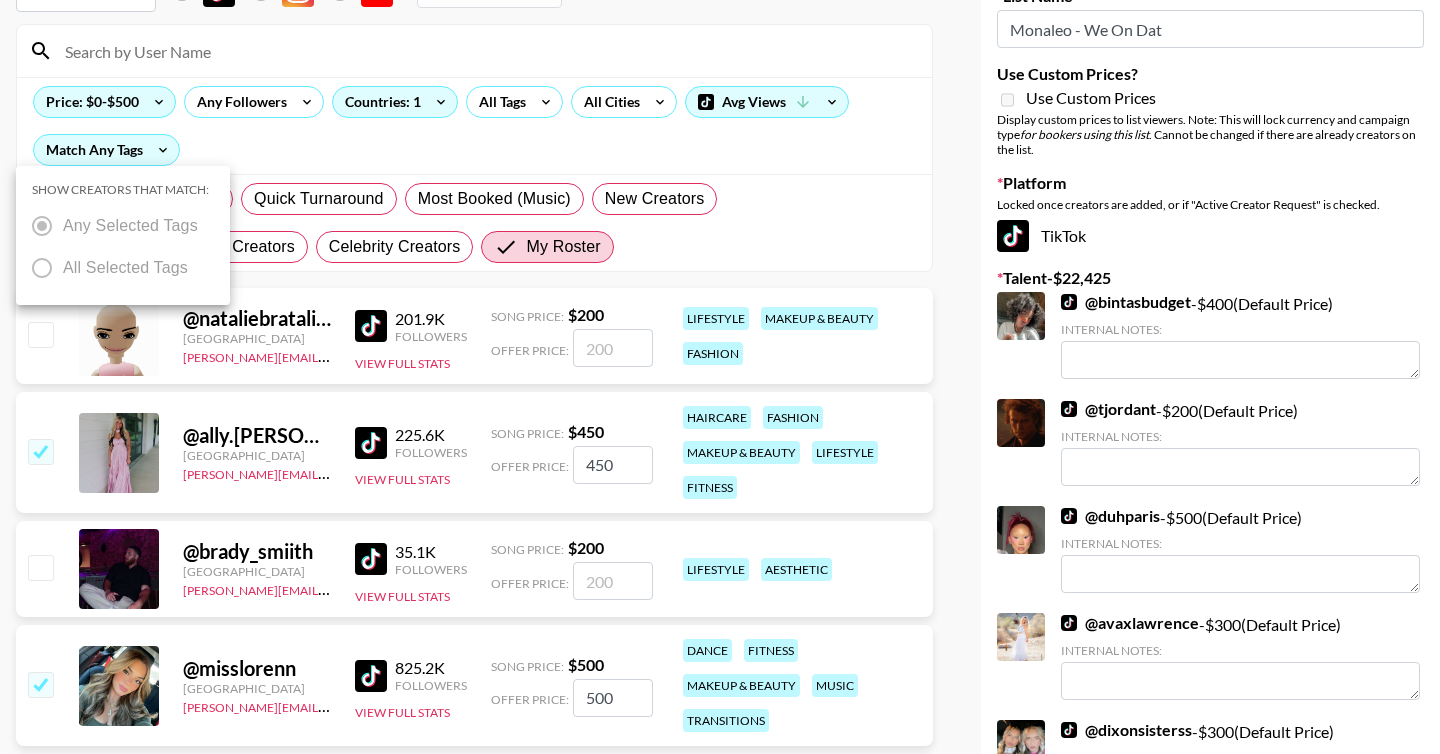 click at bounding box center [720, 377] 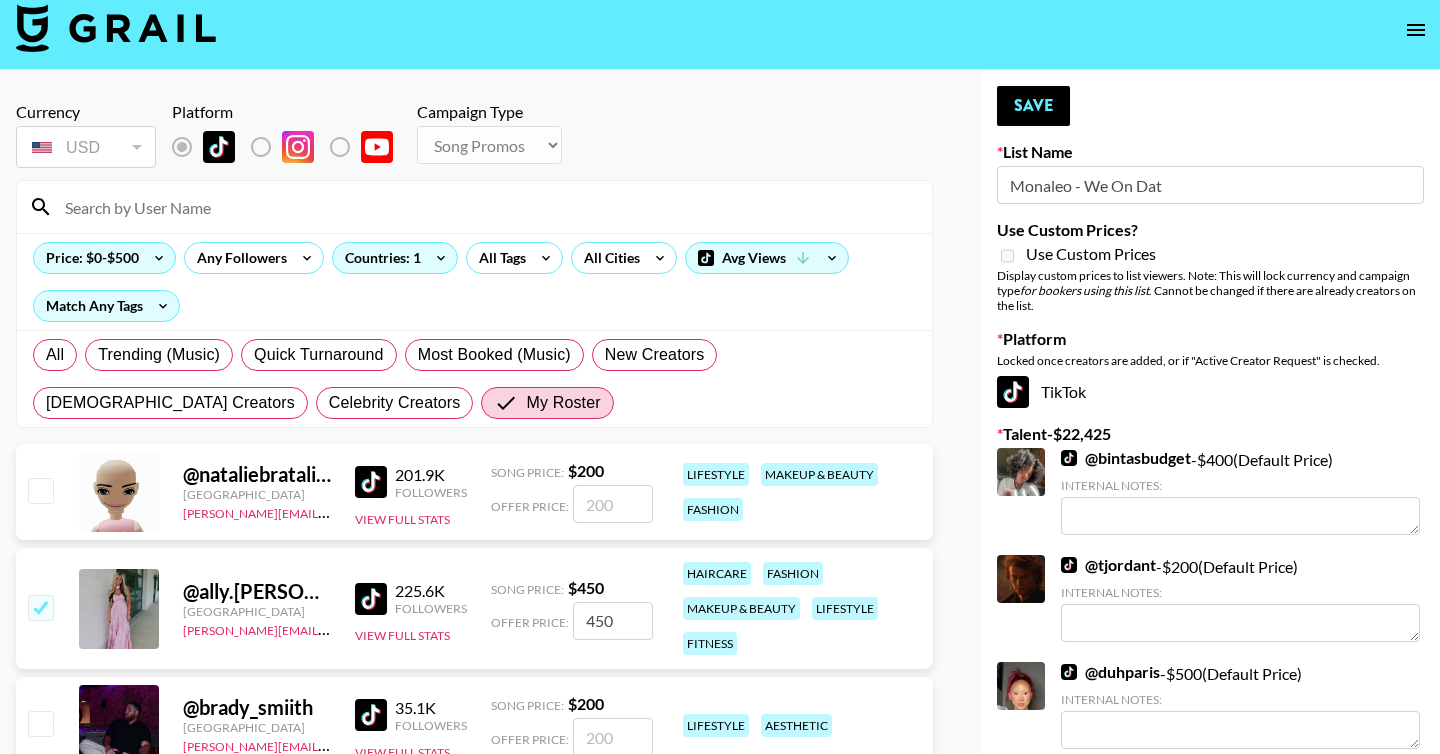 scroll, scrollTop: 0, scrollLeft: 0, axis: both 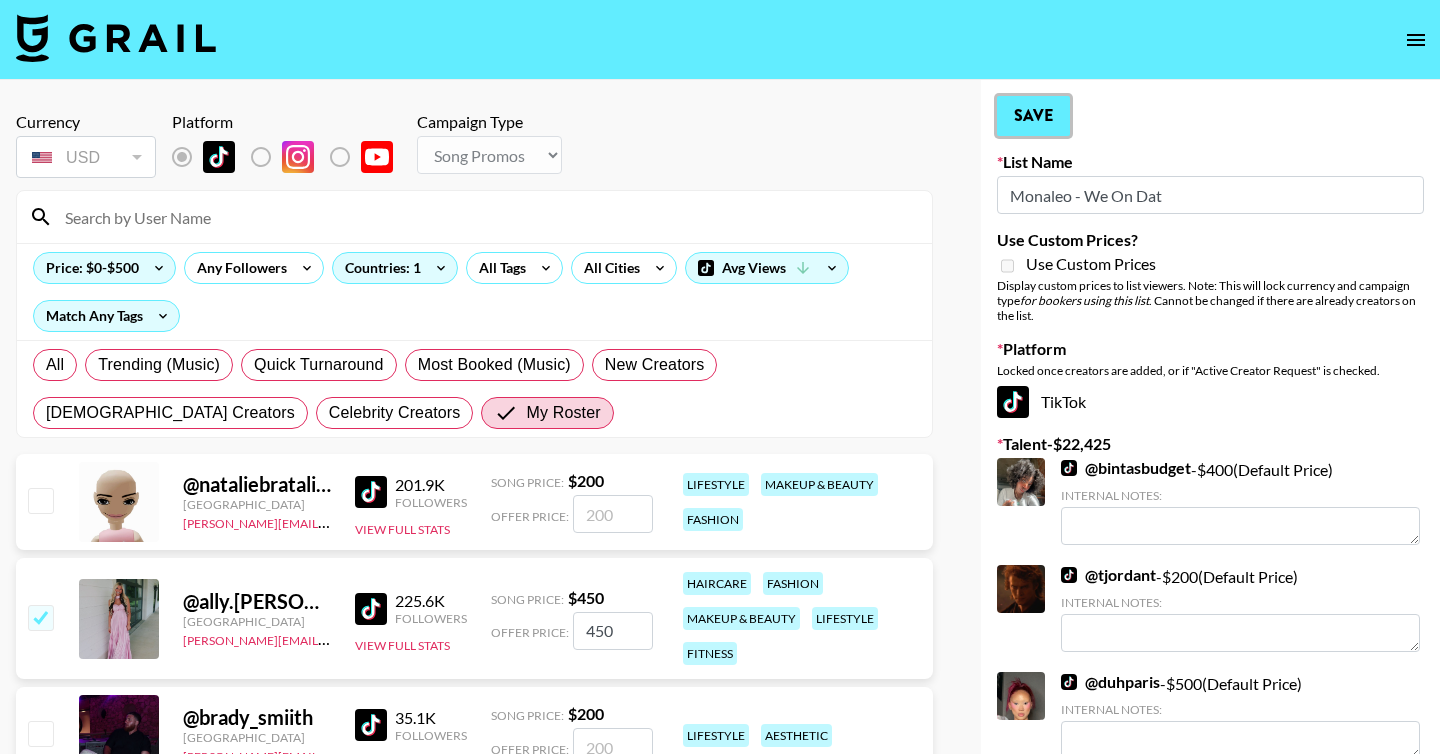 click on "Save" at bounding box center (1033, 116) 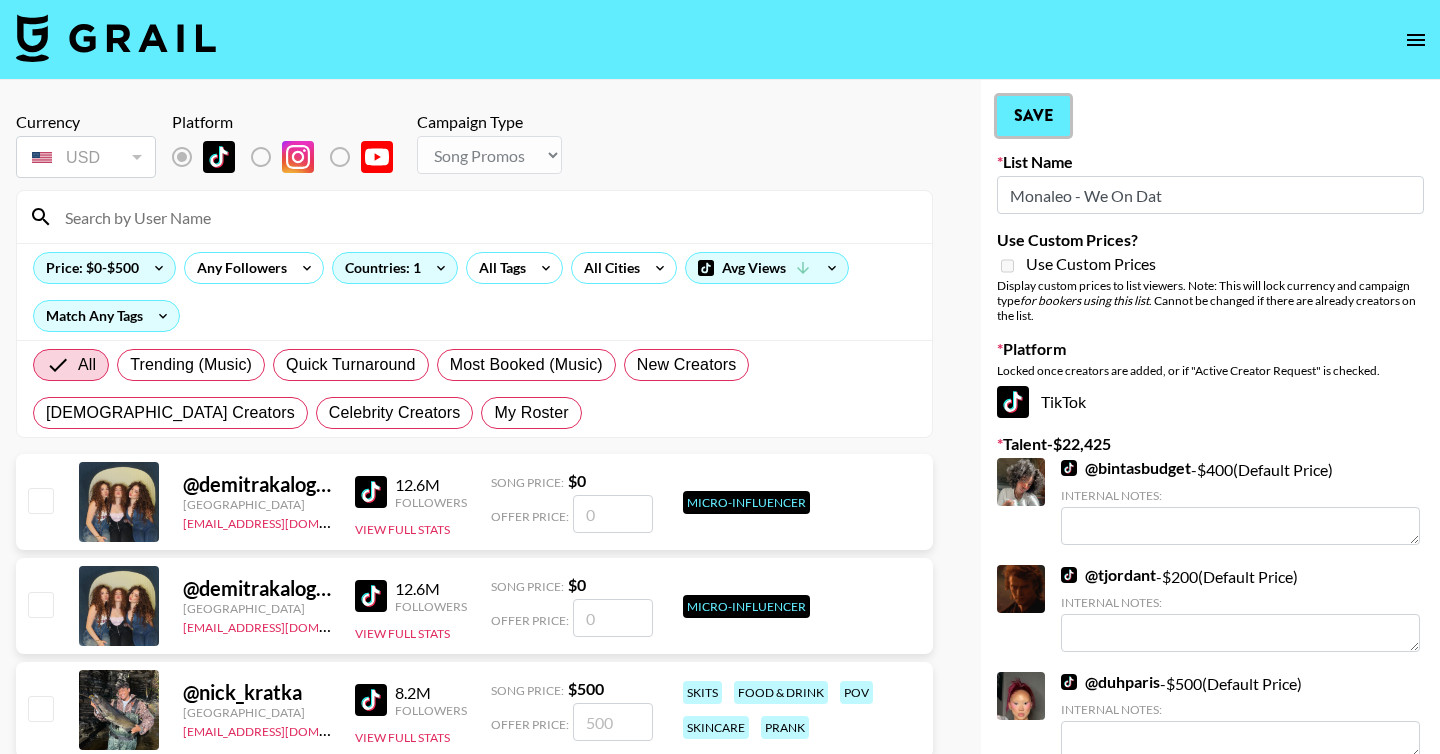 radio on "true" 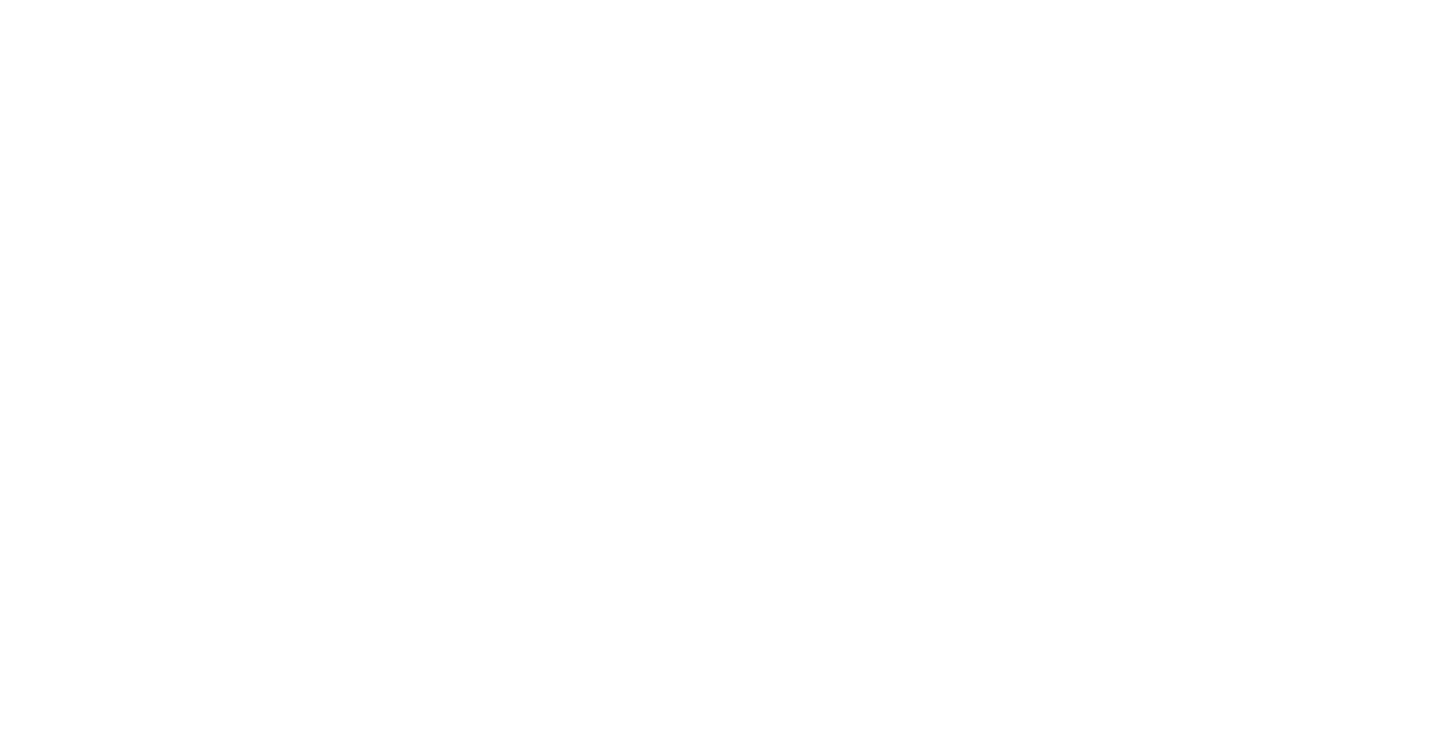 scroll, scrollTop: 0, scrollLeft: 0, axis: both 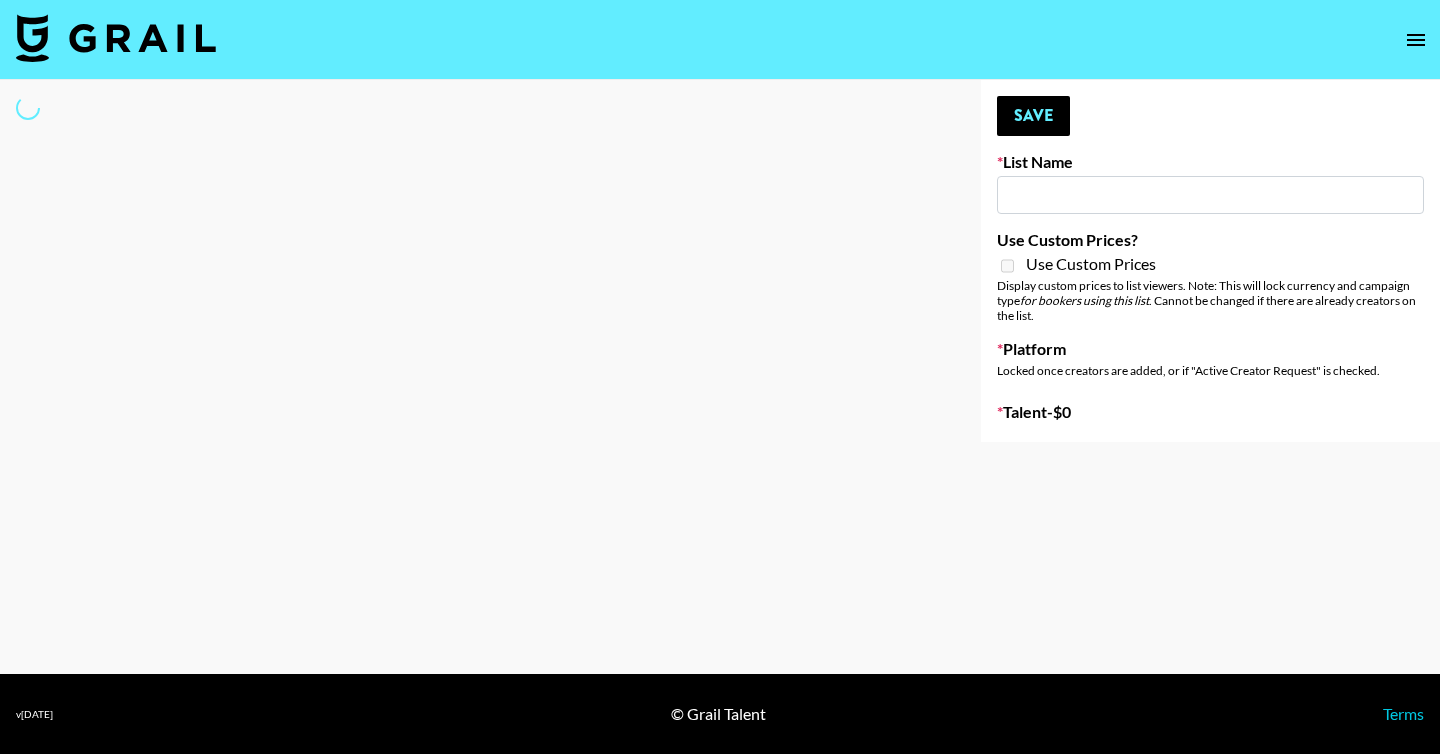 type on "$ilkMoney Album" 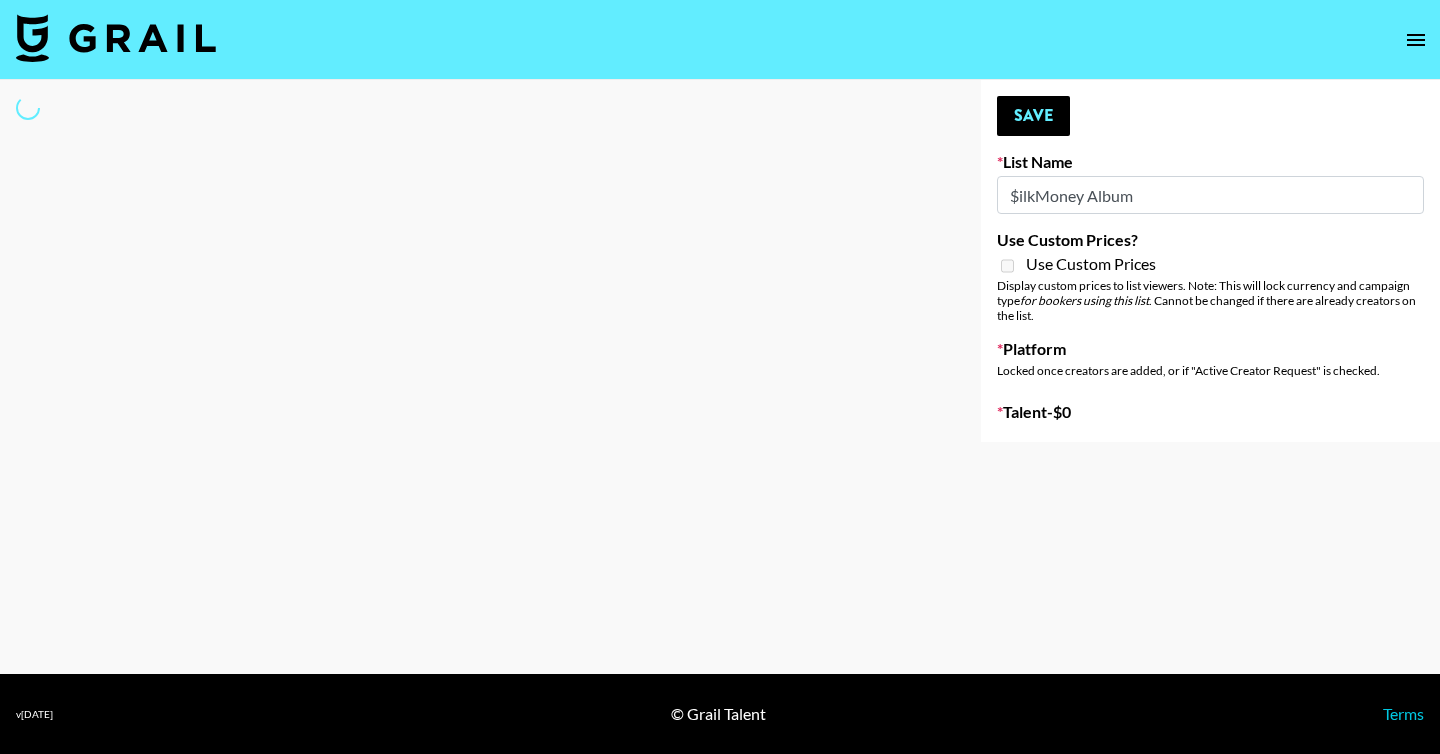 select on "Song" 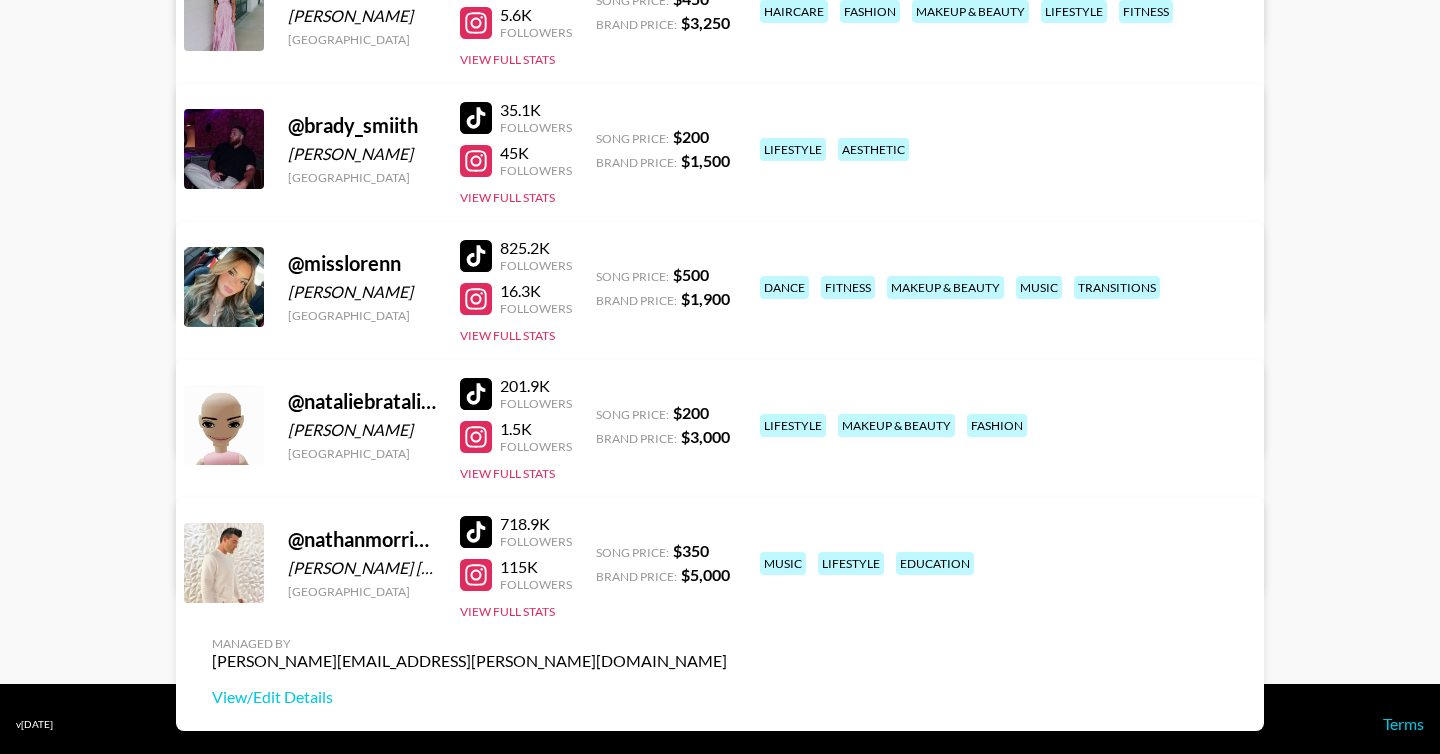 scroll, scrollTop: 499, scrollLeft: 0, axis: vertical 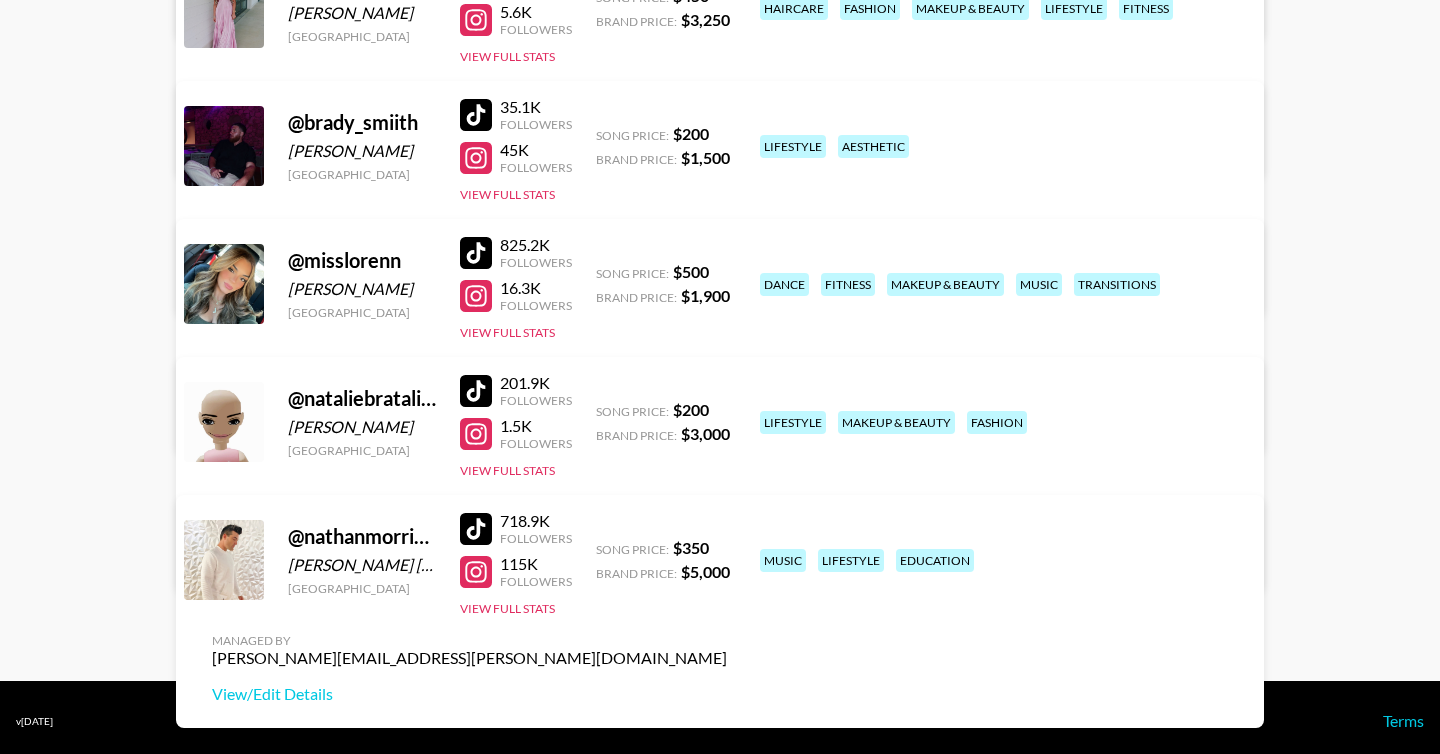 click on "View/Edit Details" at bounding box center (469, 418) 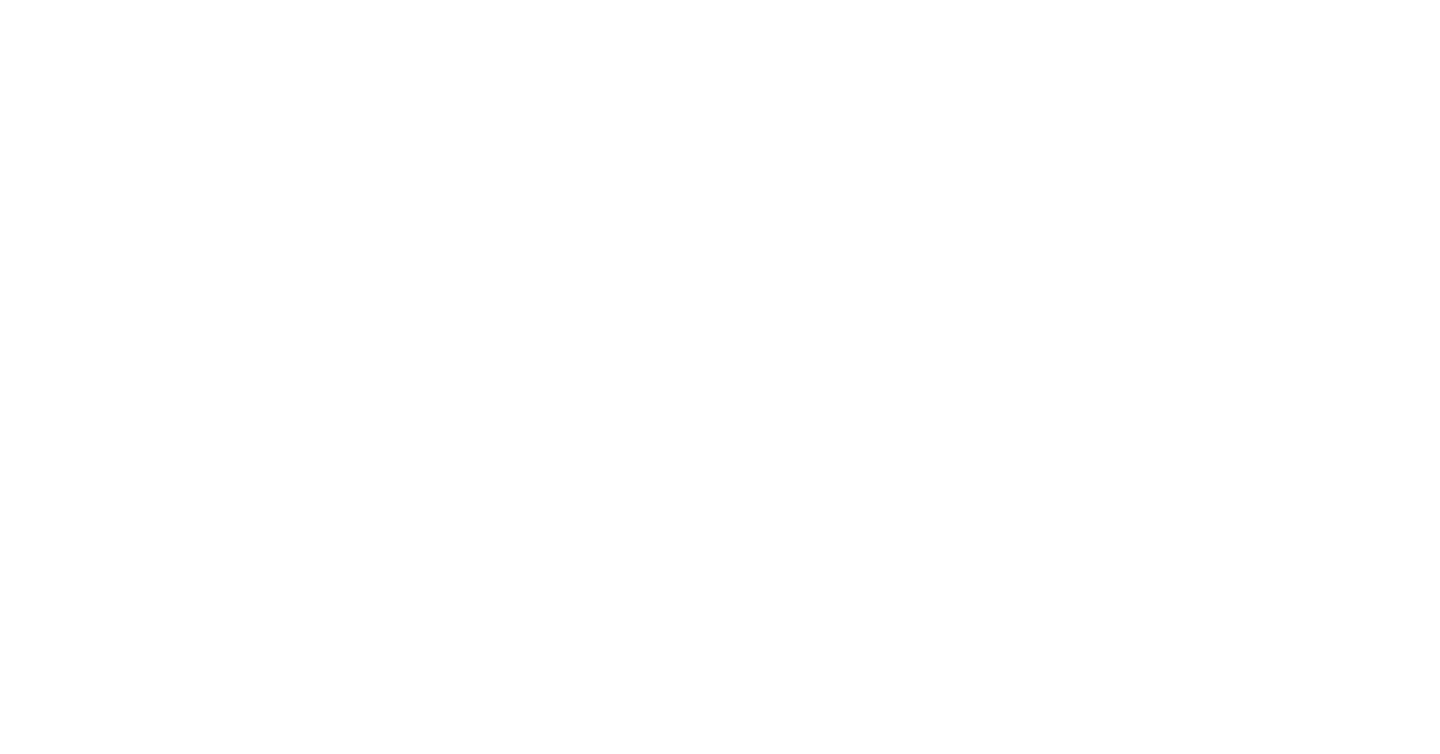scroll, scrollTop: 0, scrollLeft: 0, axis: both 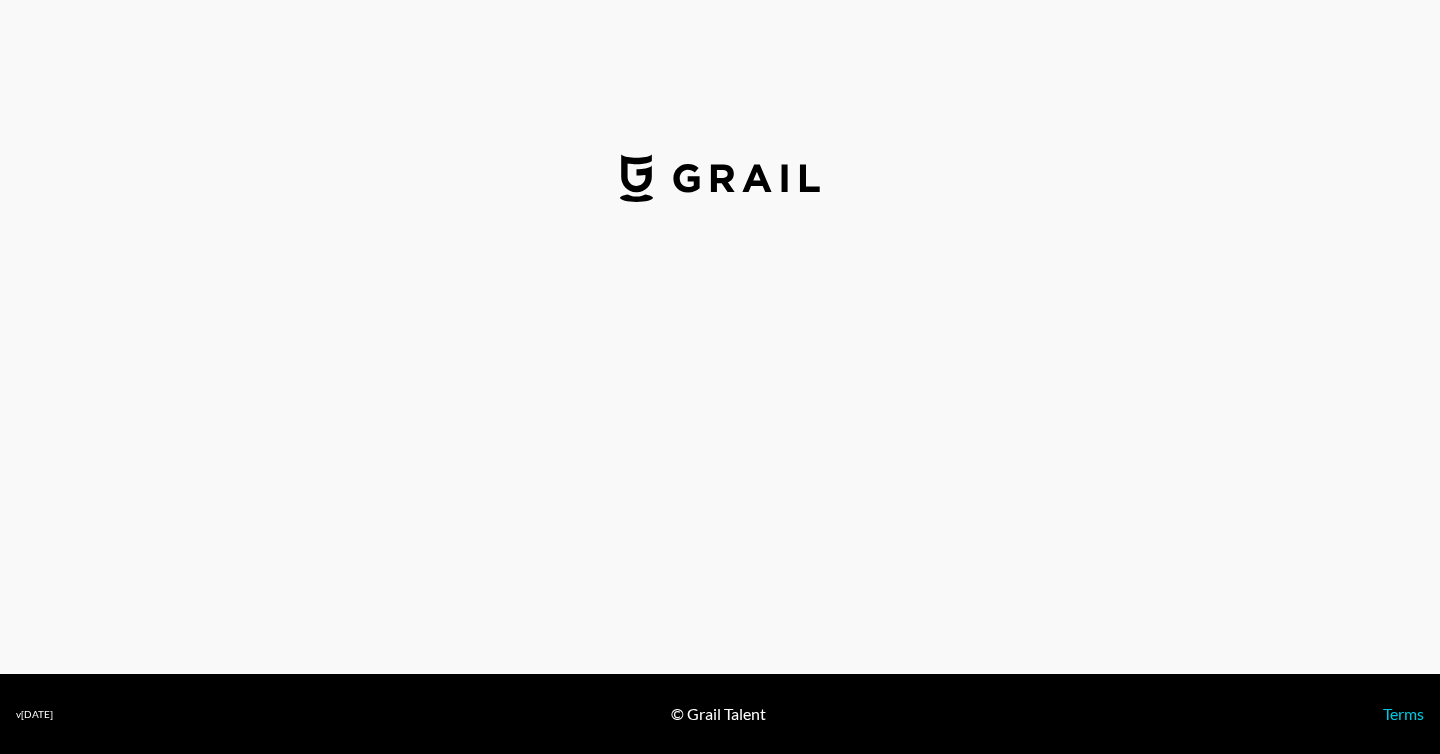 select on "USD" 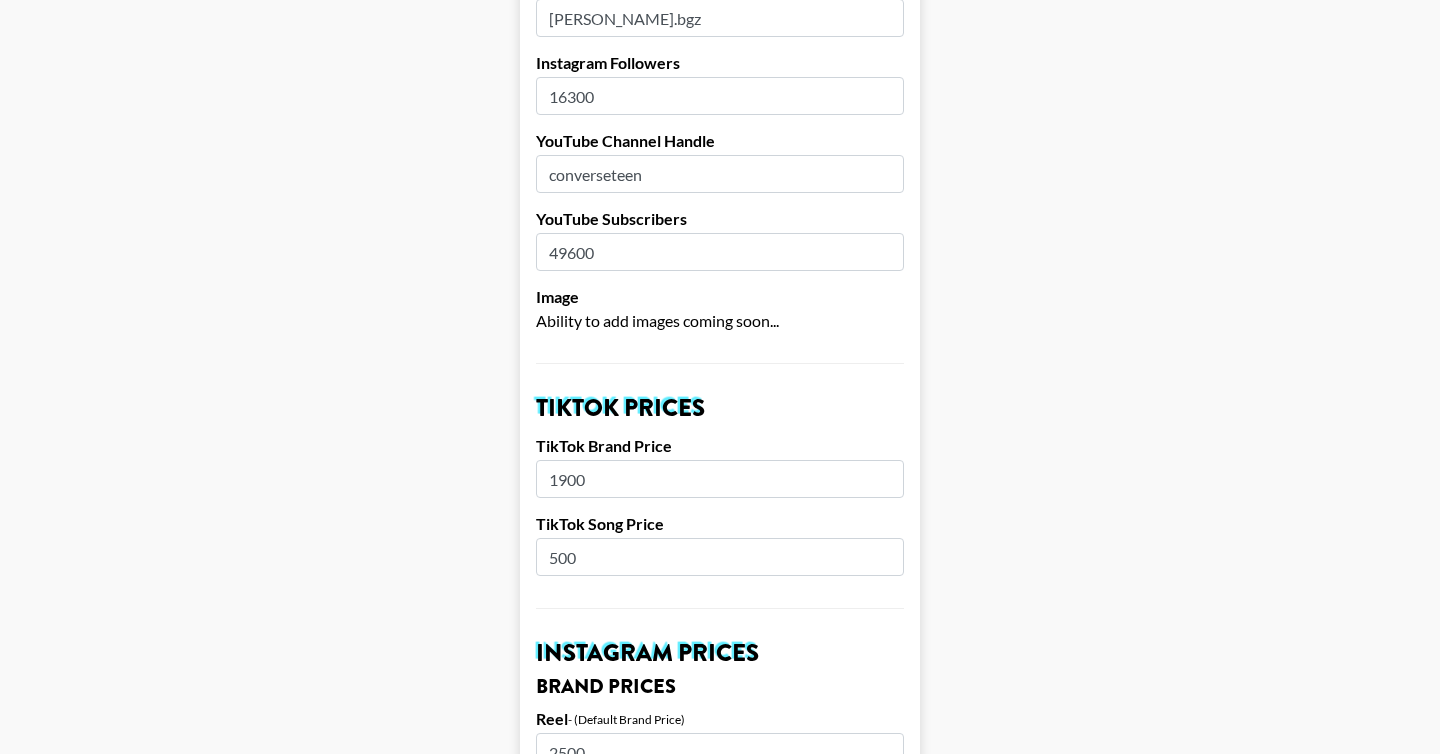 scroll, scrollTop: 466, scrollLeft: 0, axis: vertical 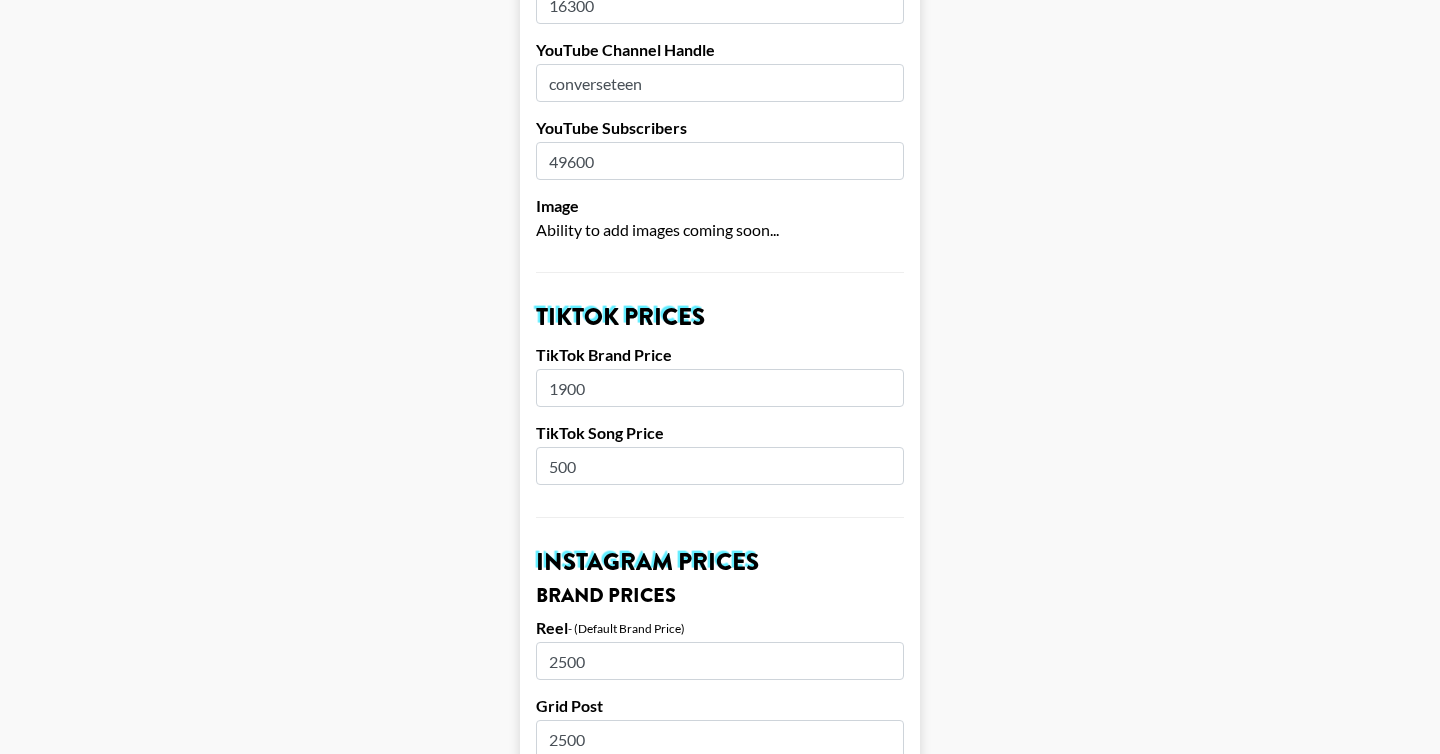 click on "1900" at bounding box center [720, 388] 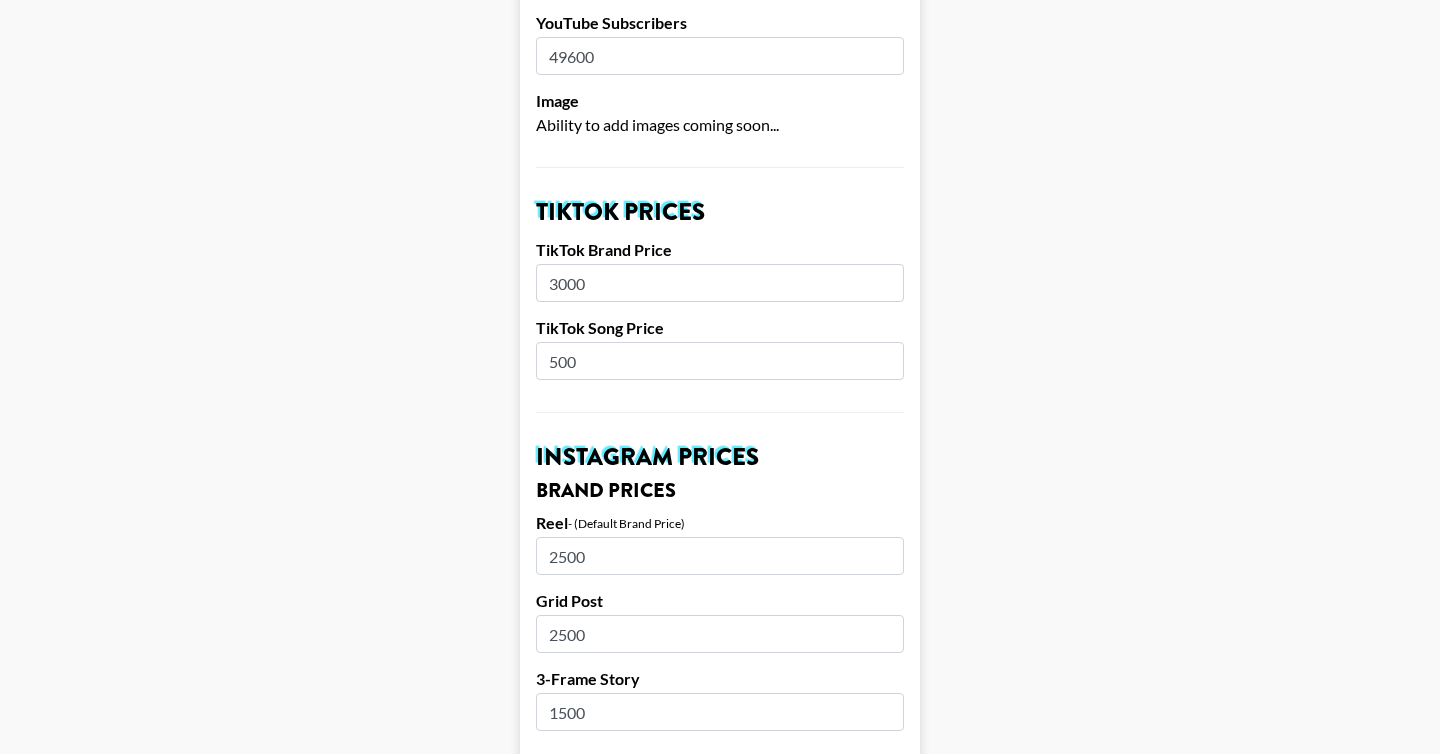 scroll, scrollTop: 576, scrollLeft: 0, axis: vertical 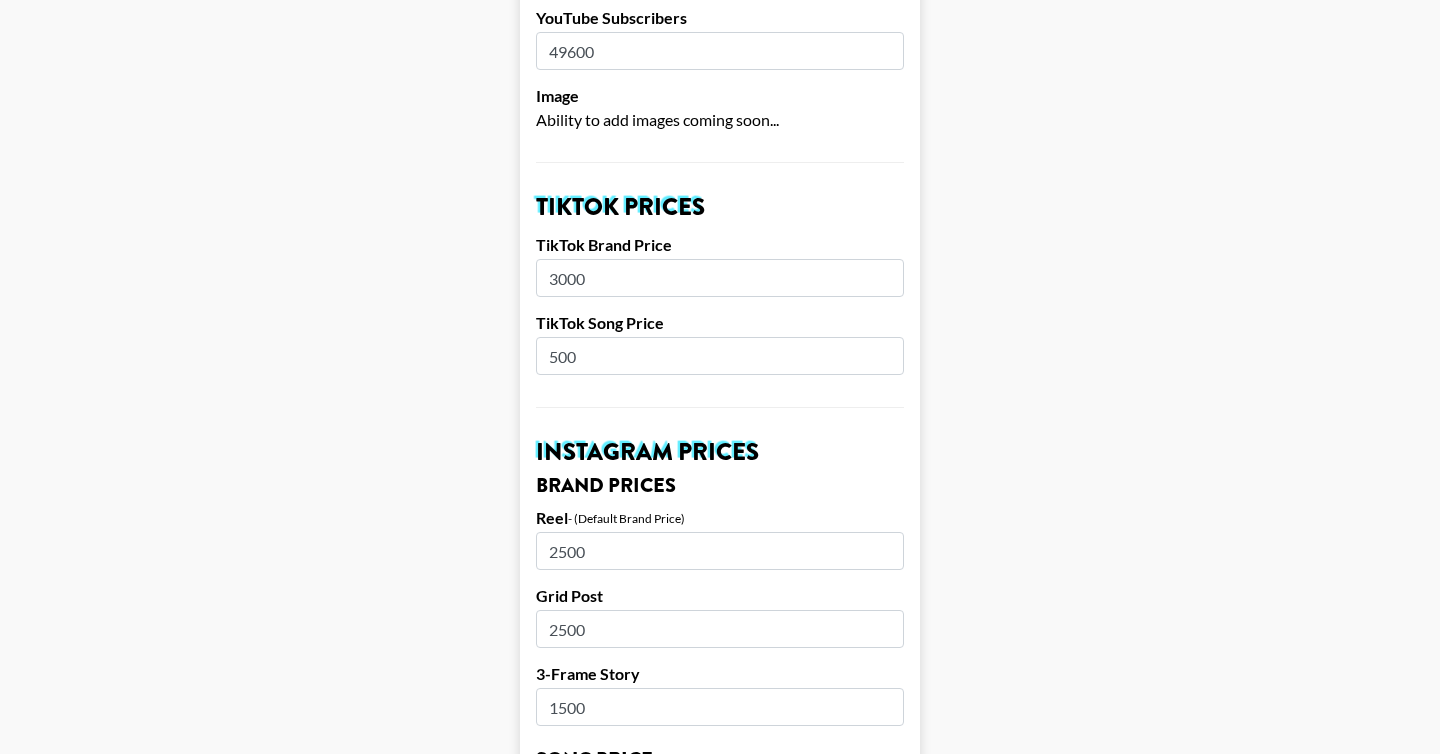 type on "3000" 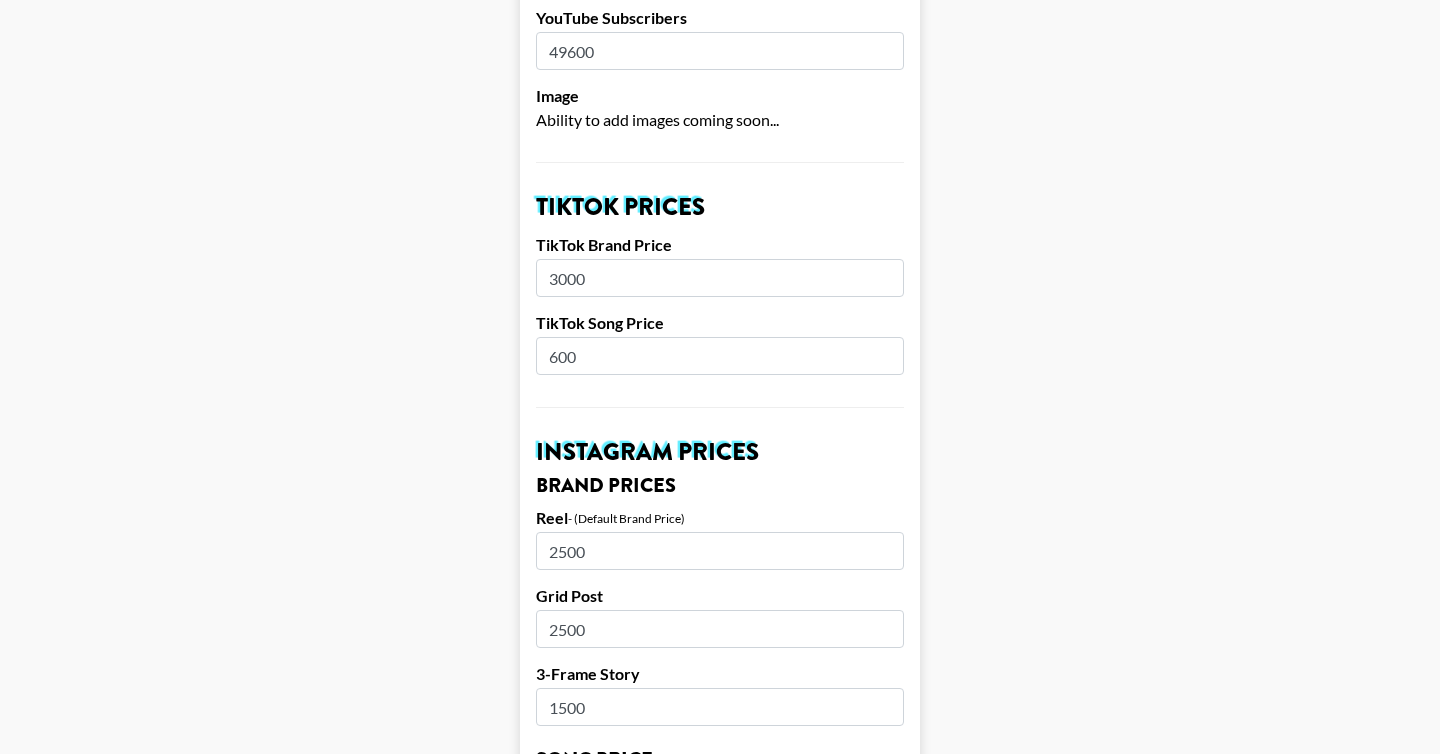 type on "600" 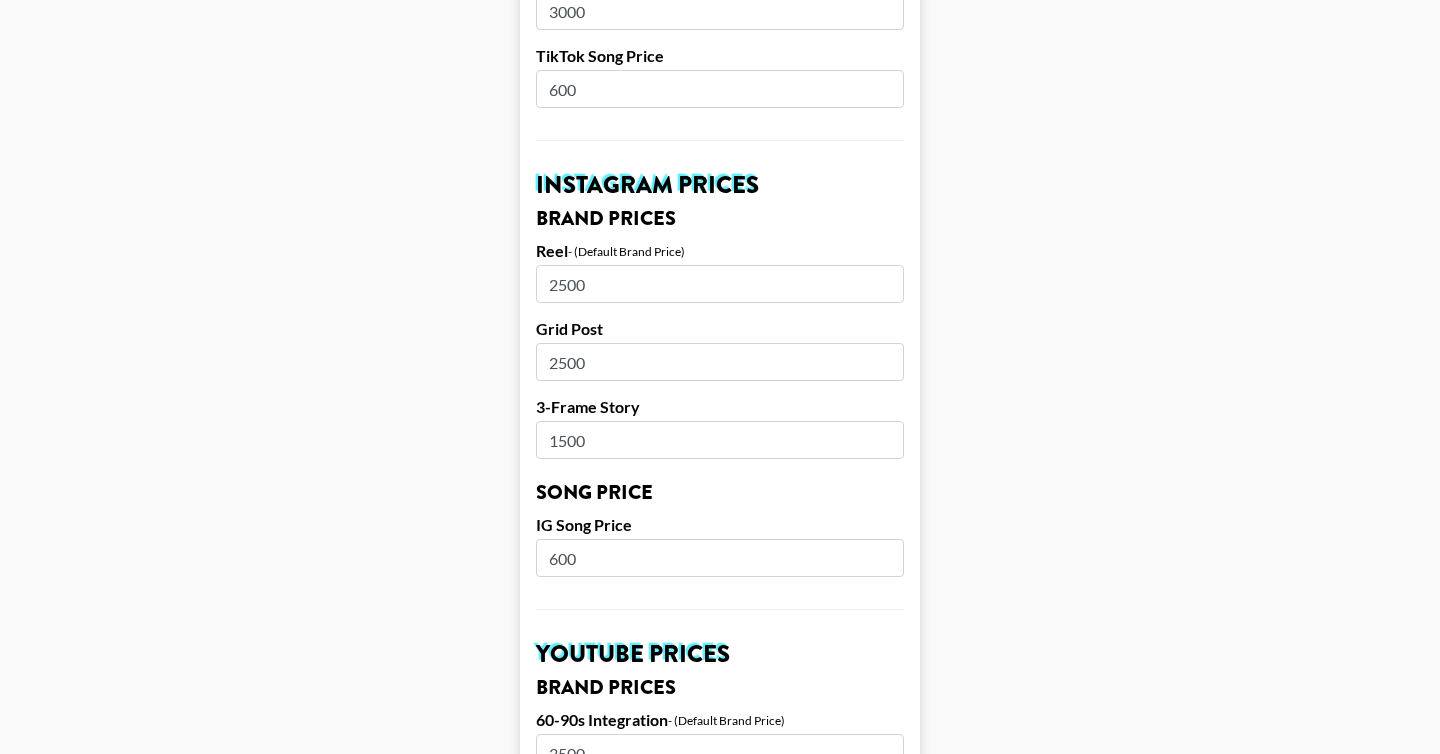 scroll, scrollTop: 847, scrollLeft: 0, axis: vertical 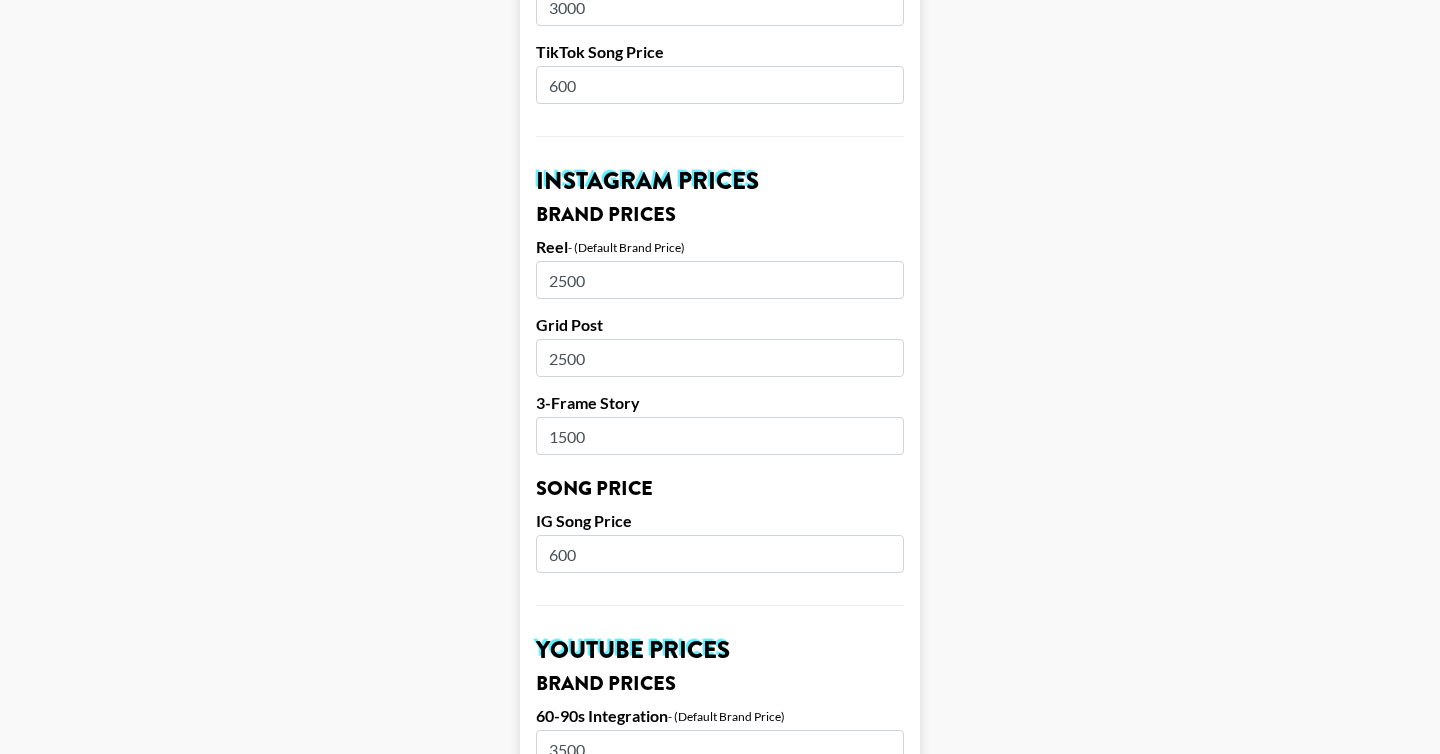 click on "2500" at bounding box center (720, 280) 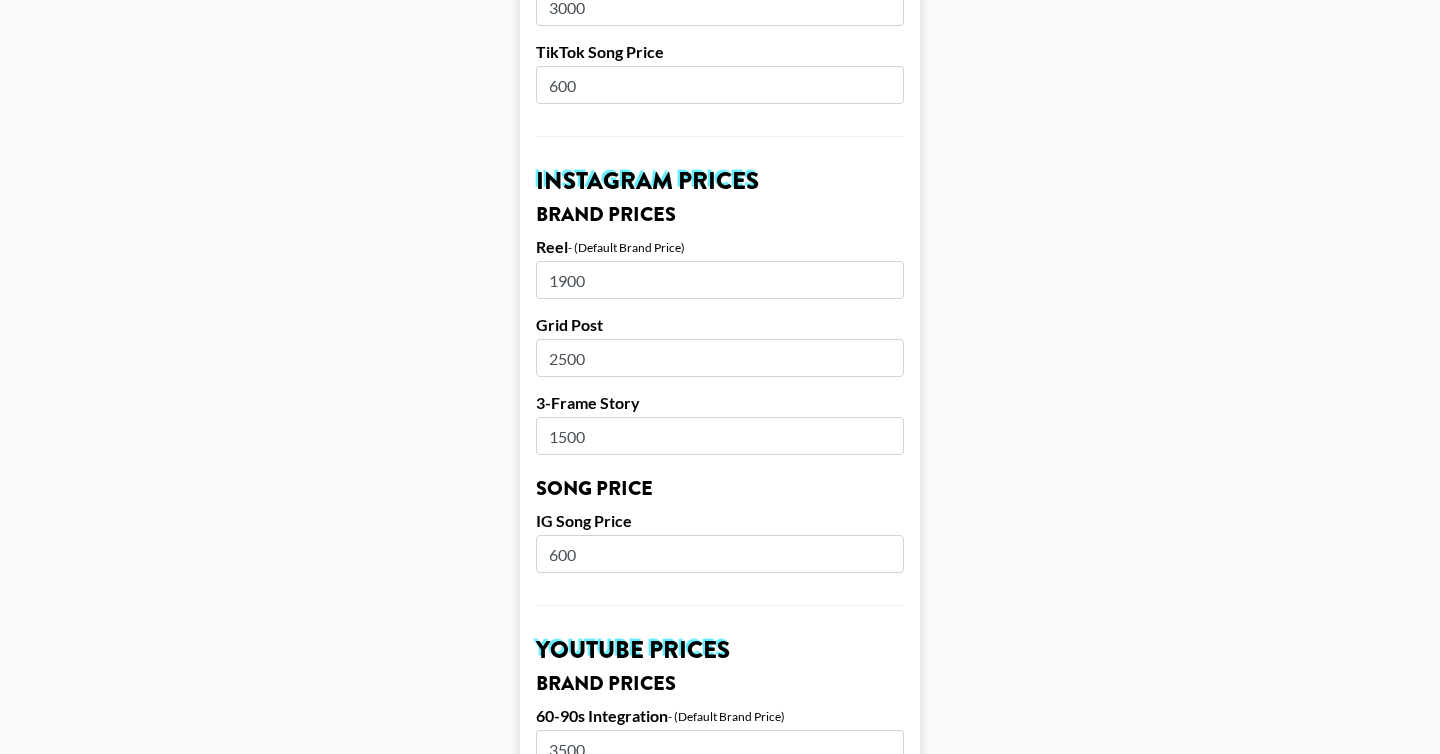 type on "1900" 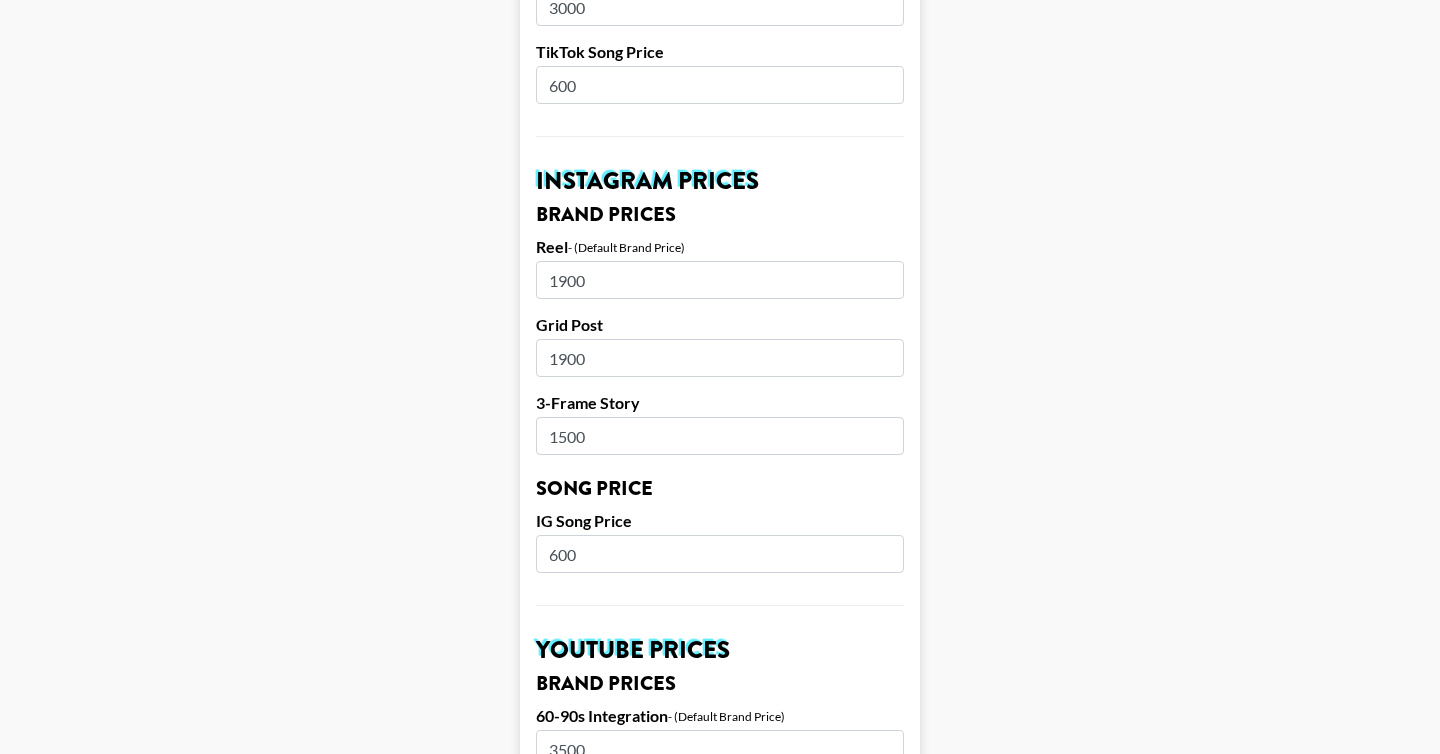 type on "1900" 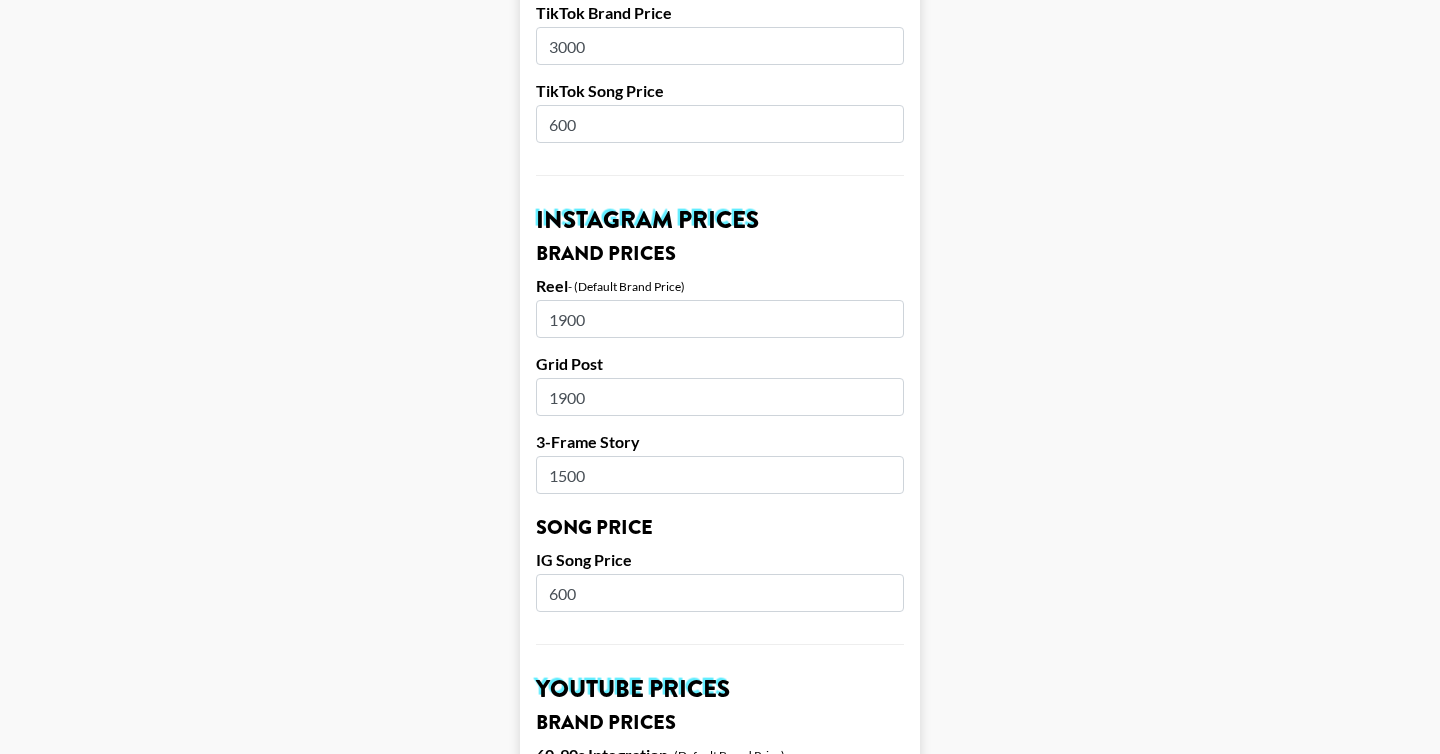 scroll, scrollTop: 806, scrollLeft: 0, axis: vertical 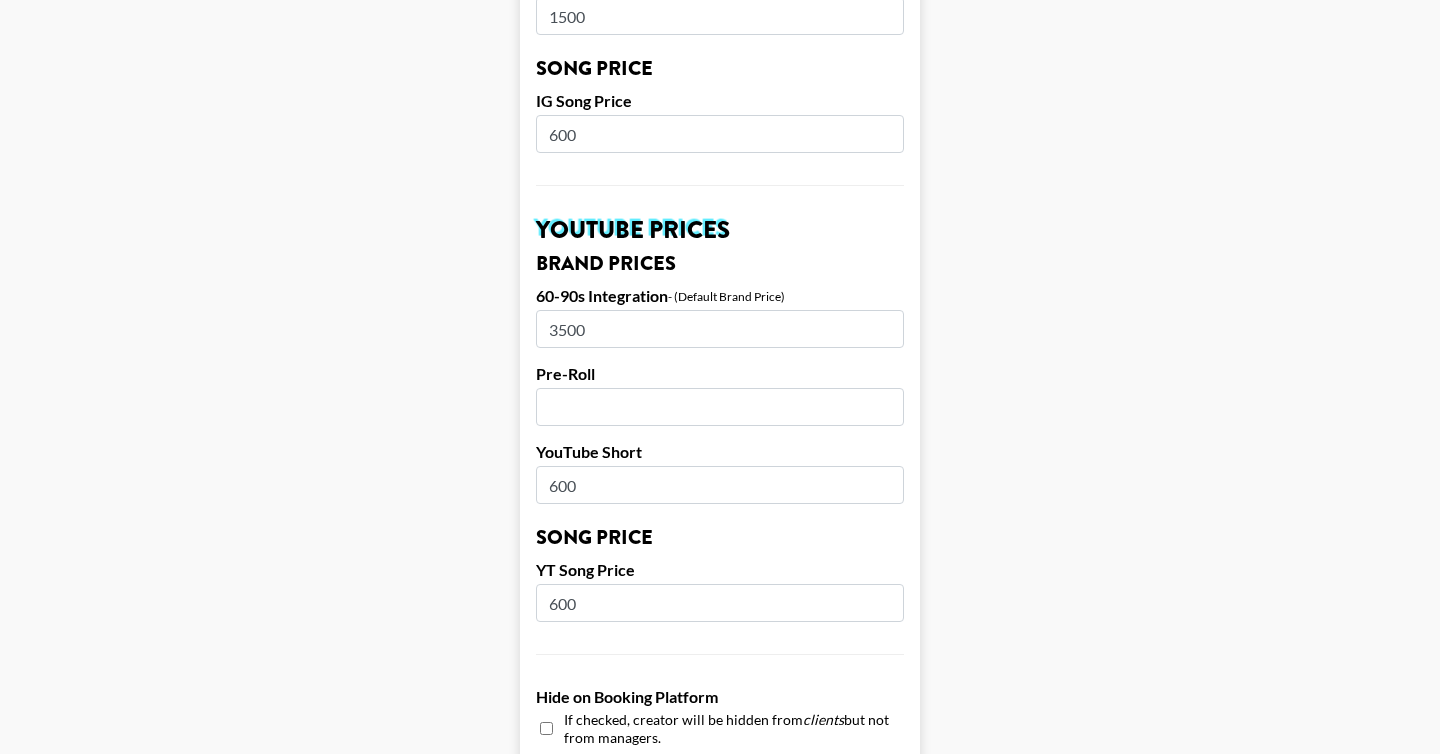 click on "3500" at bounding box center [720, 329] 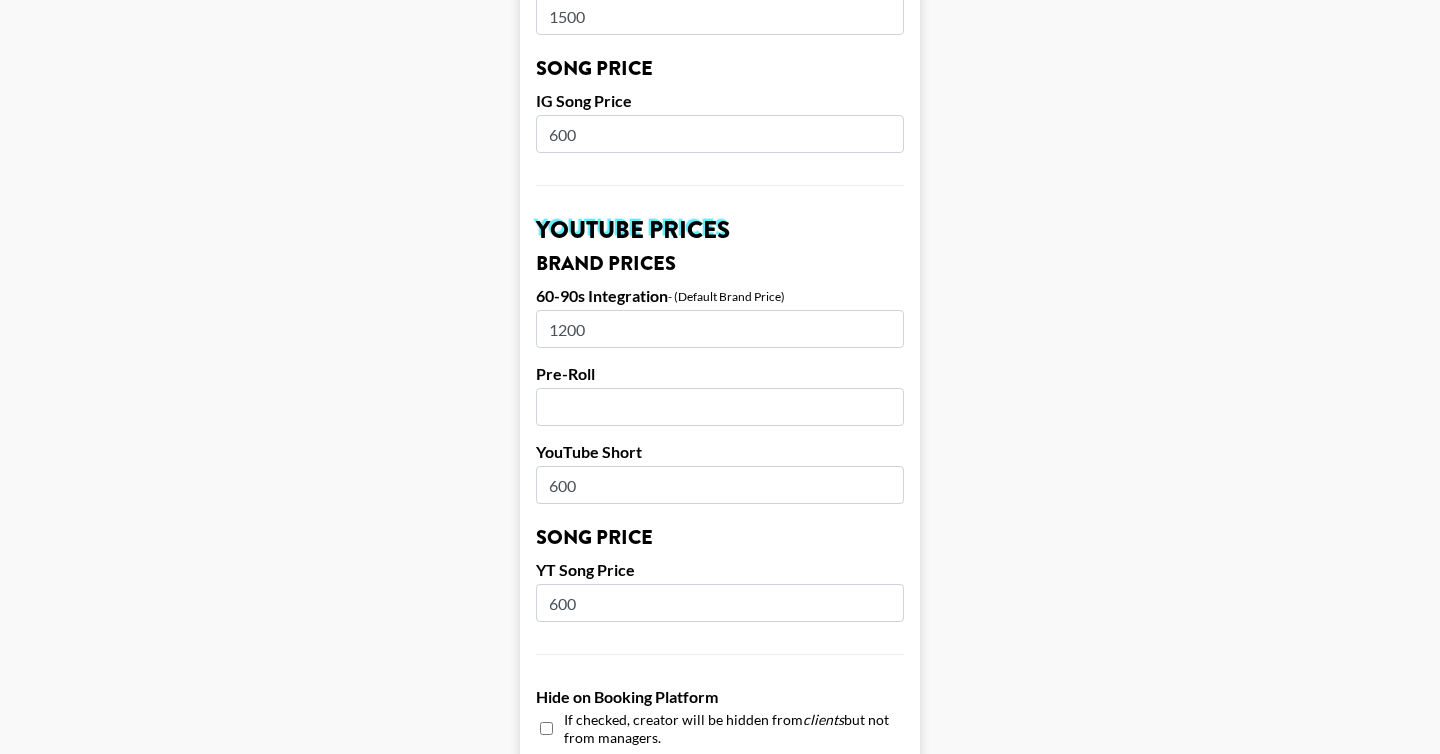 type on "1200" 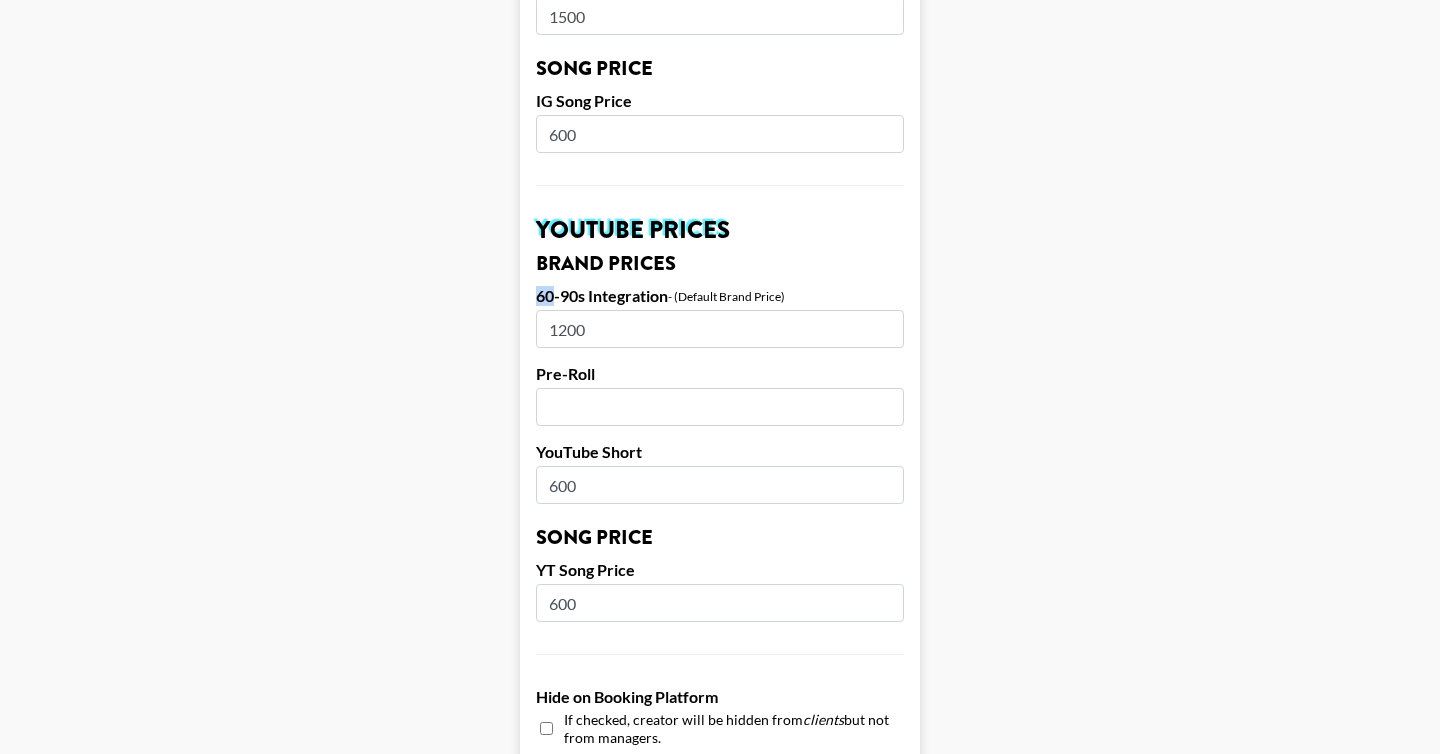 click on "60-90s Integration" at bounding box center (602, 296) 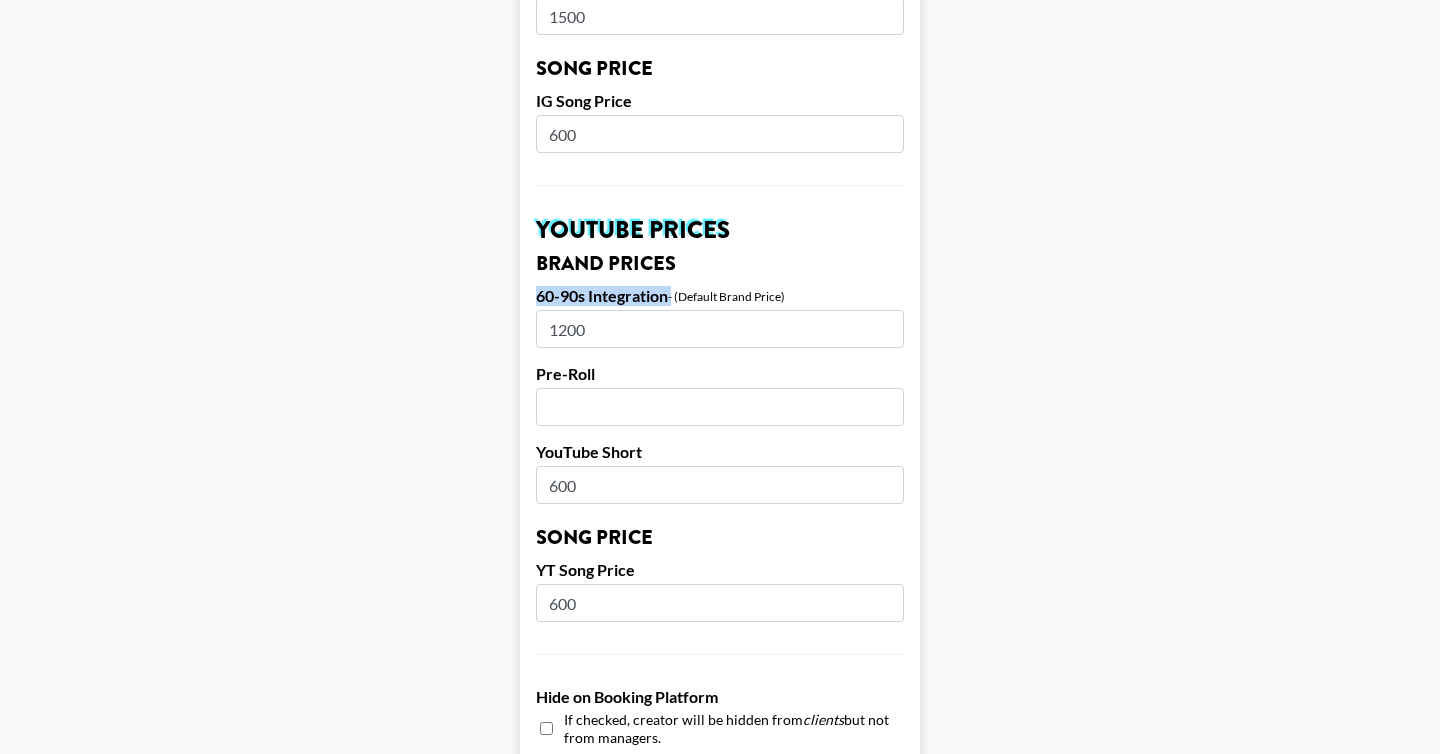 click on "60-90s Integration" at bounding box center (602, 296) 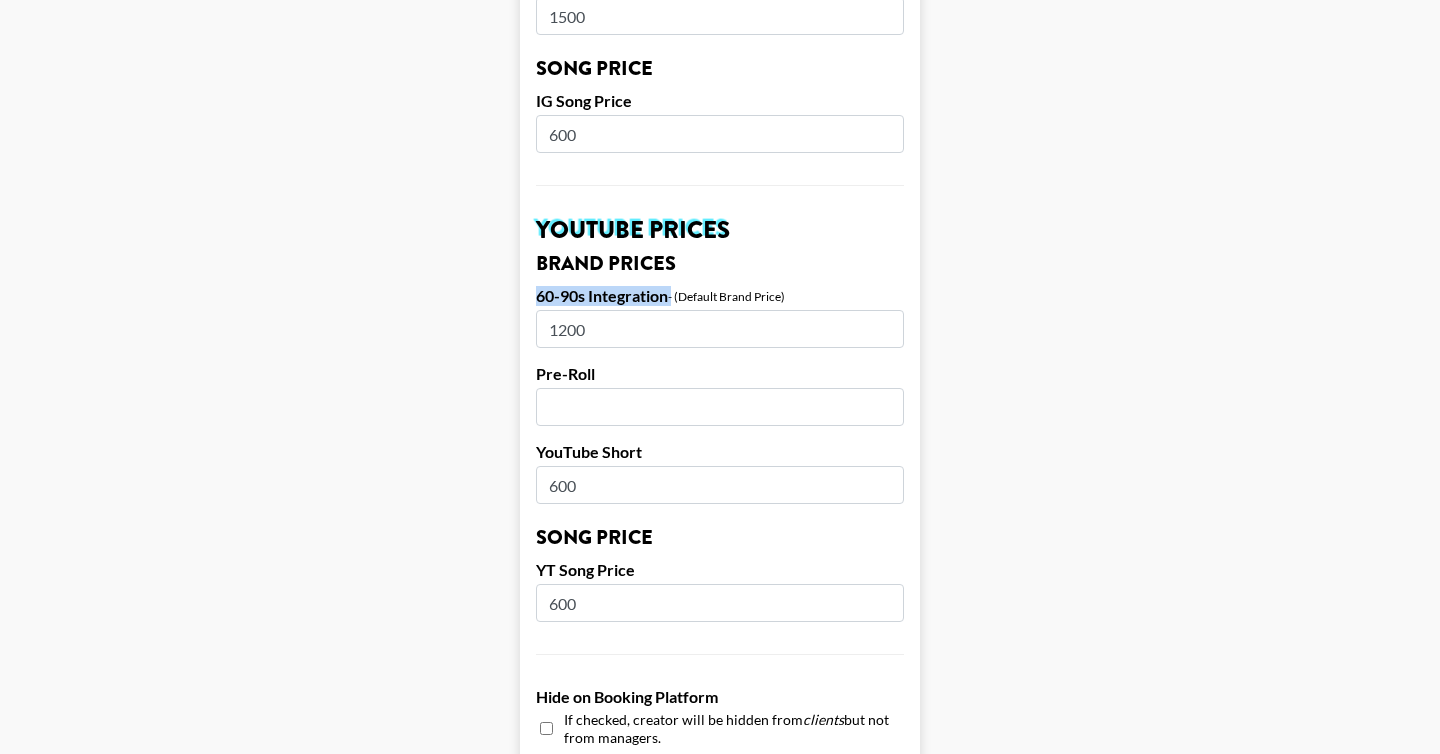 scroll, scrollTop: 1959, scrollLeft: 0, axis: vertical 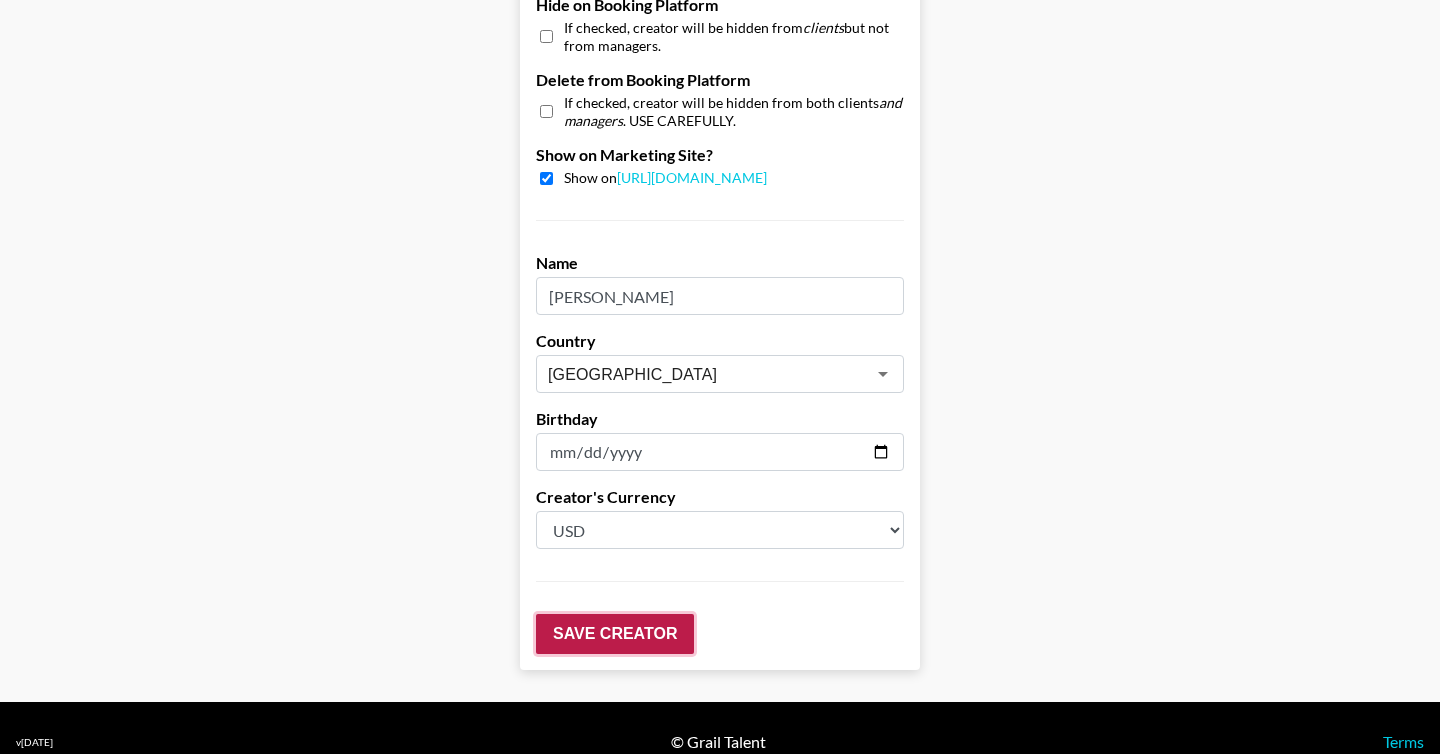 click on "Save Creator" at bounding box center [615, 634] 